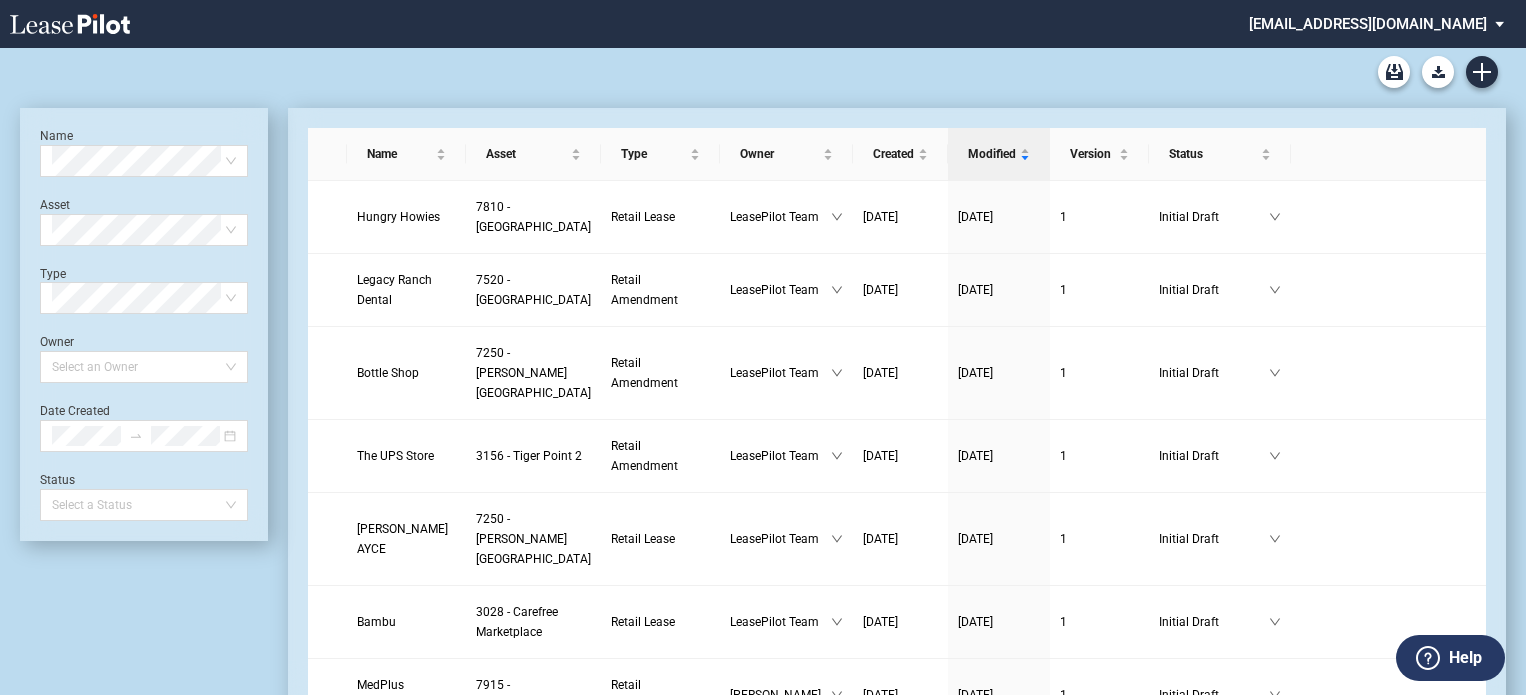 scroll, scrollTop: 0, scrollLeft: 0, axis: both 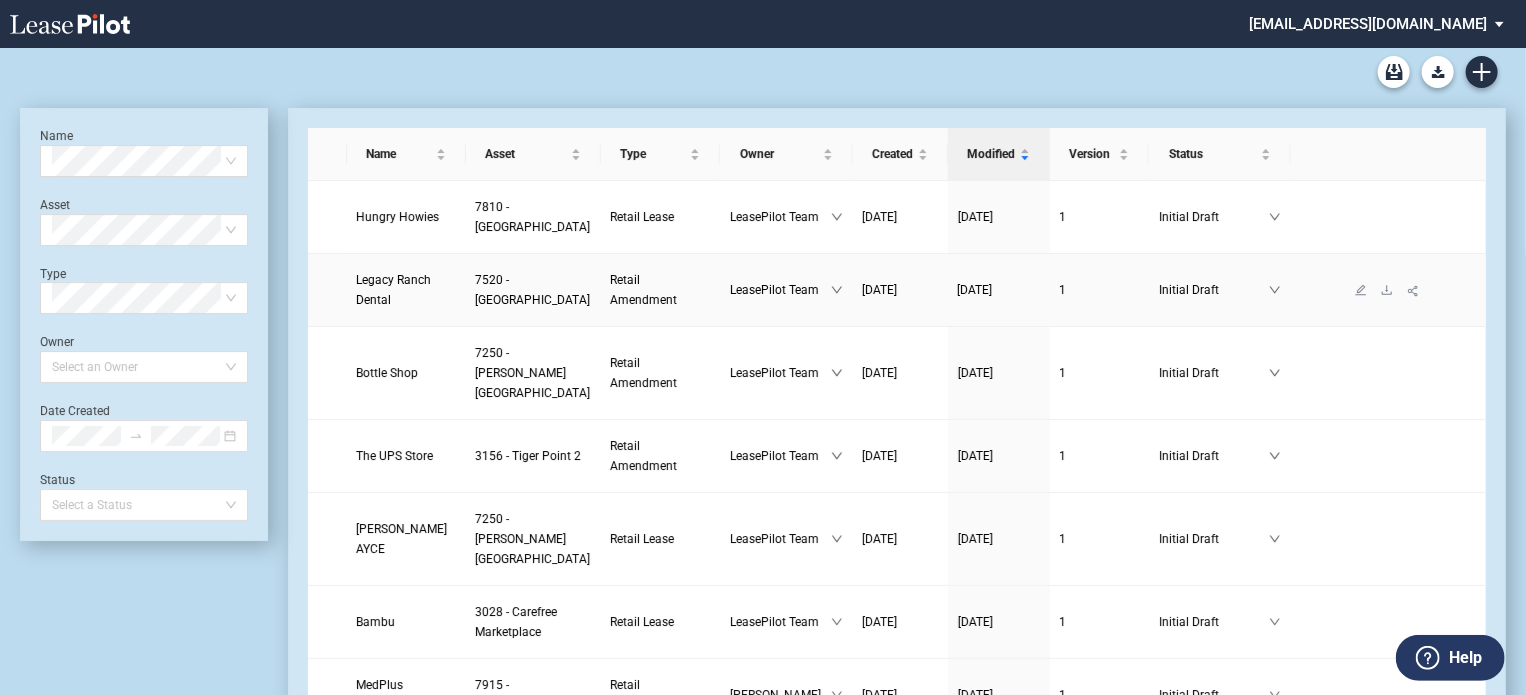 click on "Legacy Ranch Dental" at bounding box center [394, 290] 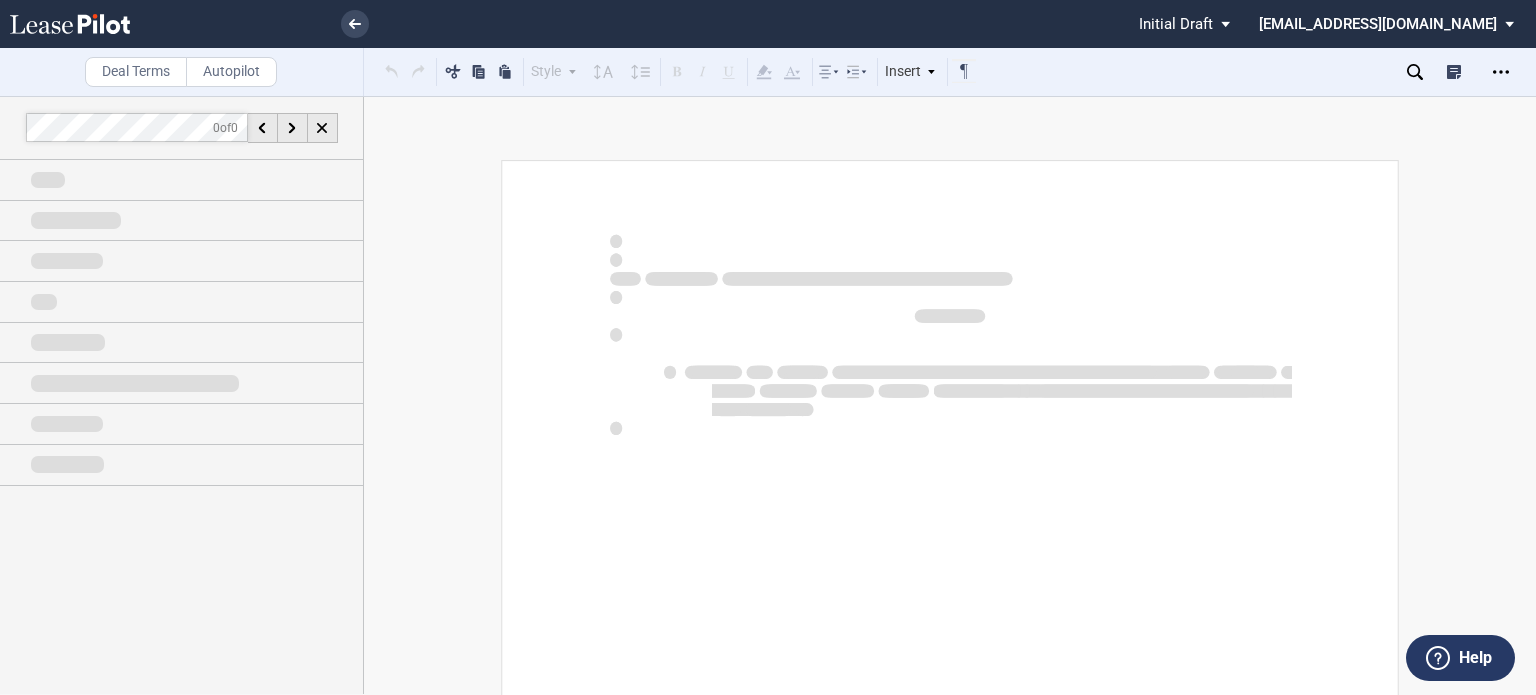 scroll, scrollTop: 0, scrollLeft: 0, axis: both 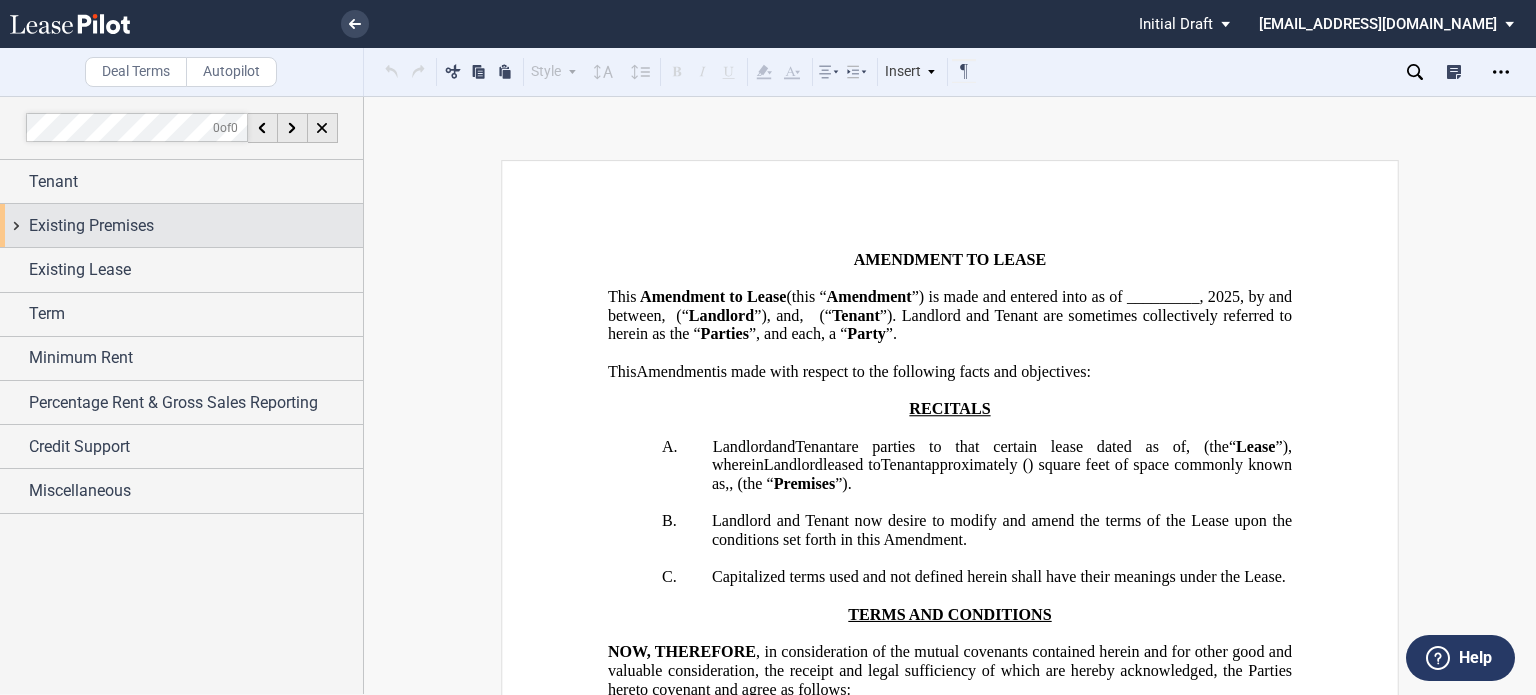 click on "Existing Premises" at bounding box center (196, 226) 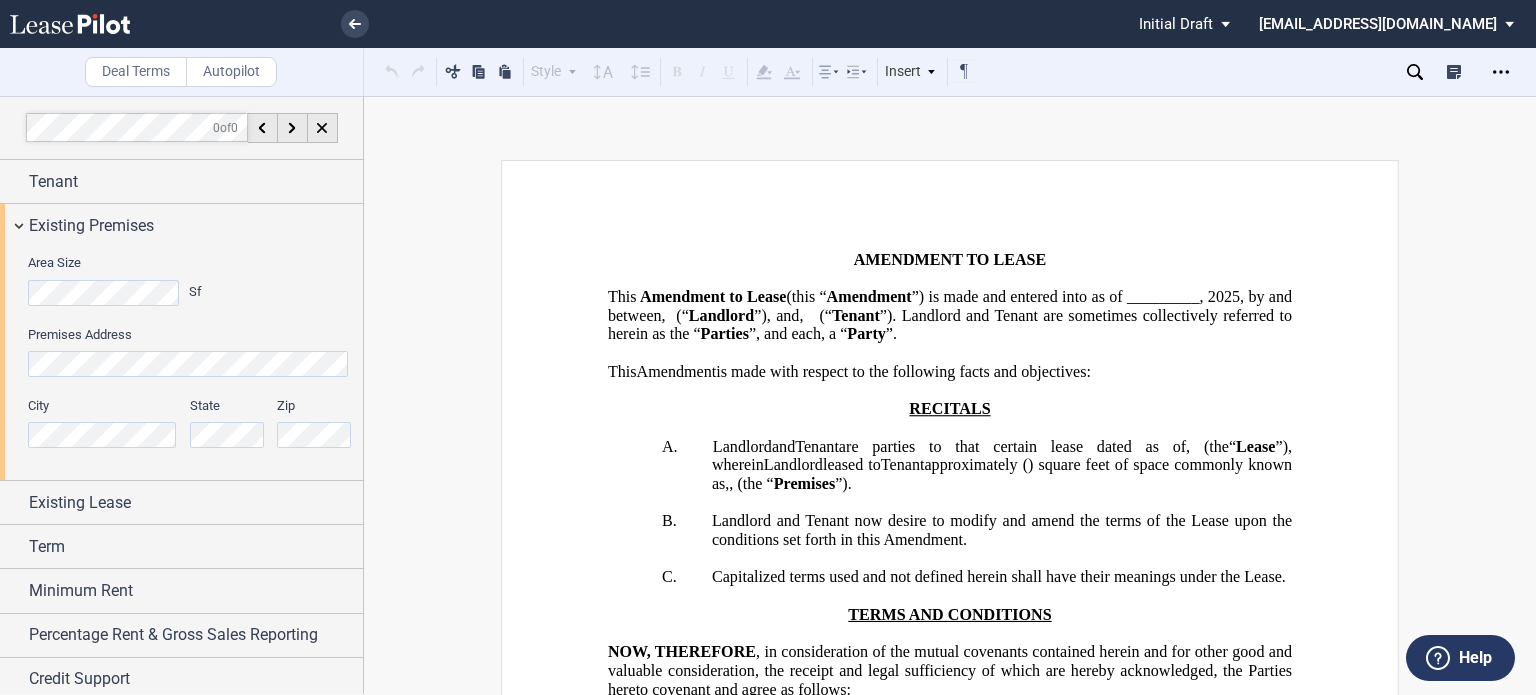 scroll, scrollTop: 50, scrollLeft: 0, axis: vertical 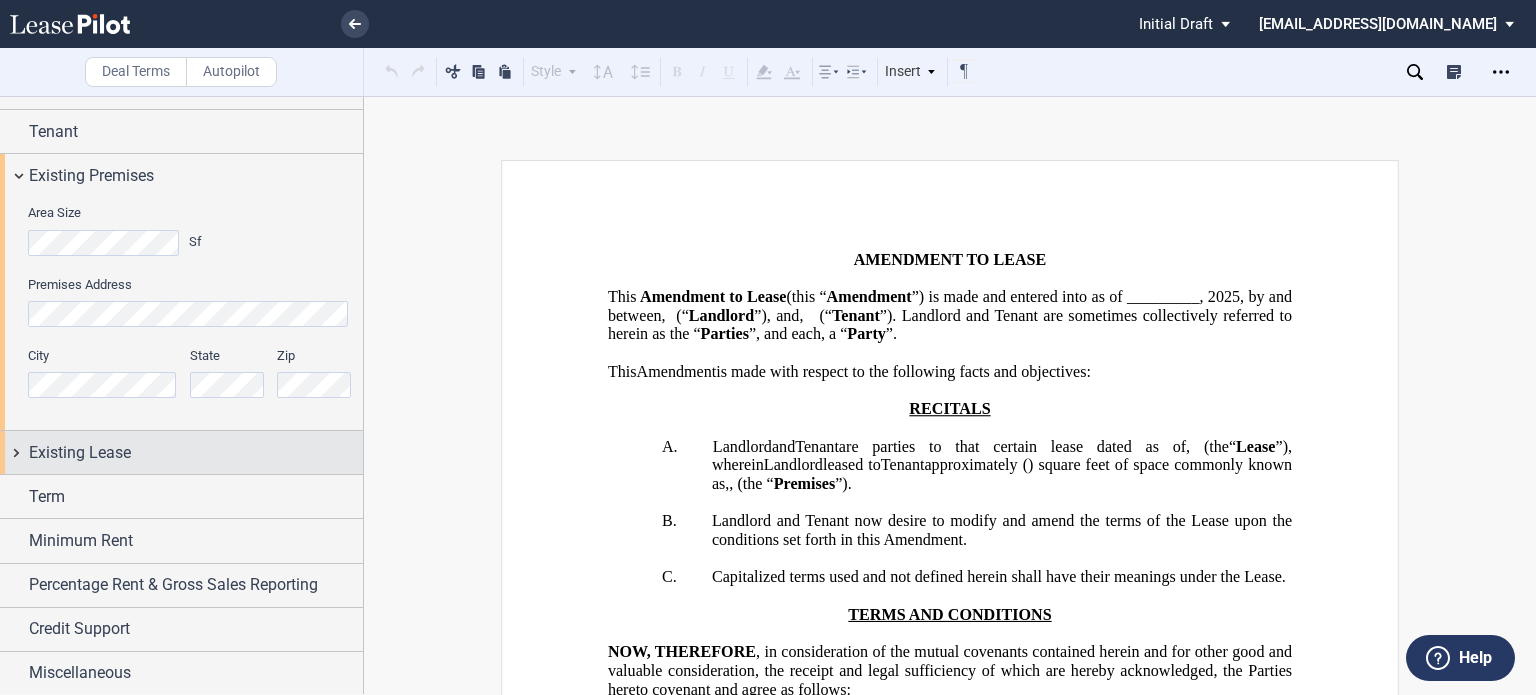 click on "Existing Lease" at bounding box center [196, 453] 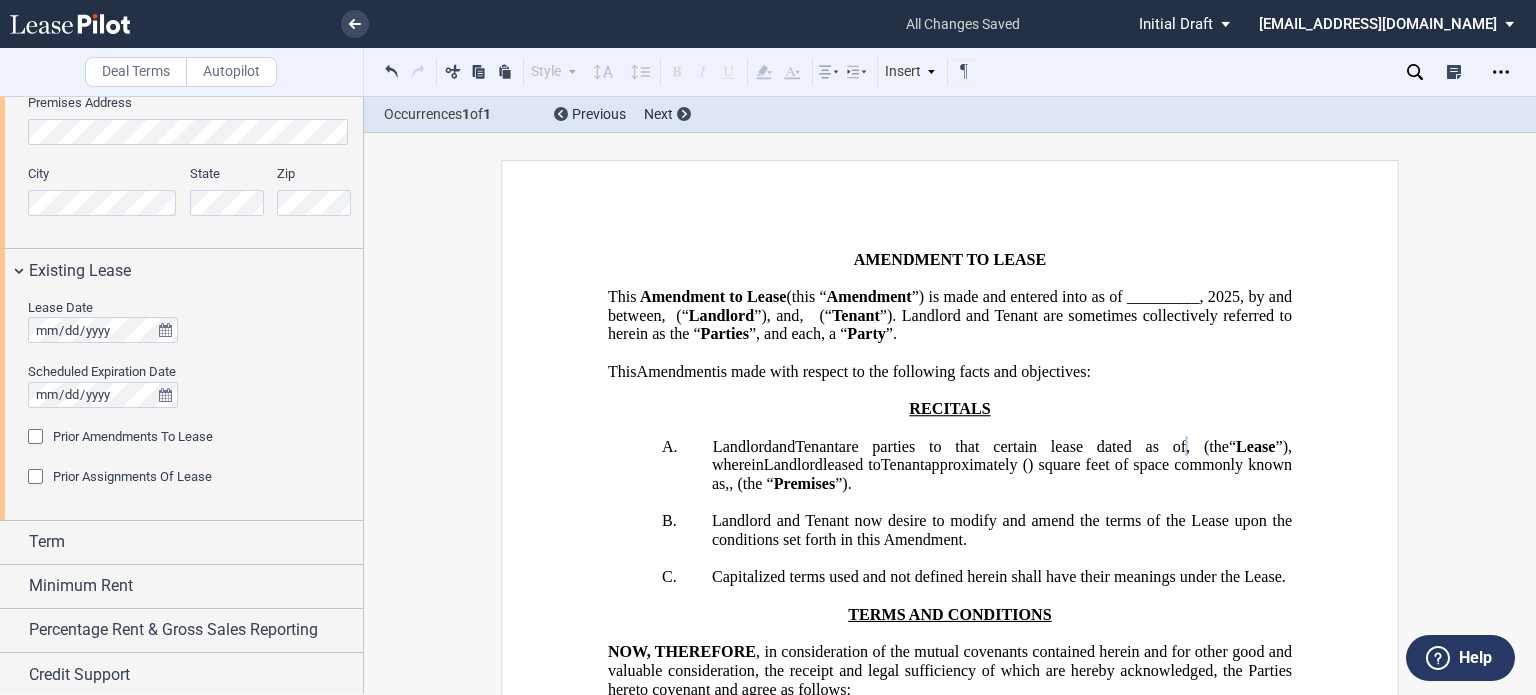 scroll, scrollTop: 277, scrollLeft: 0, axis: vertical 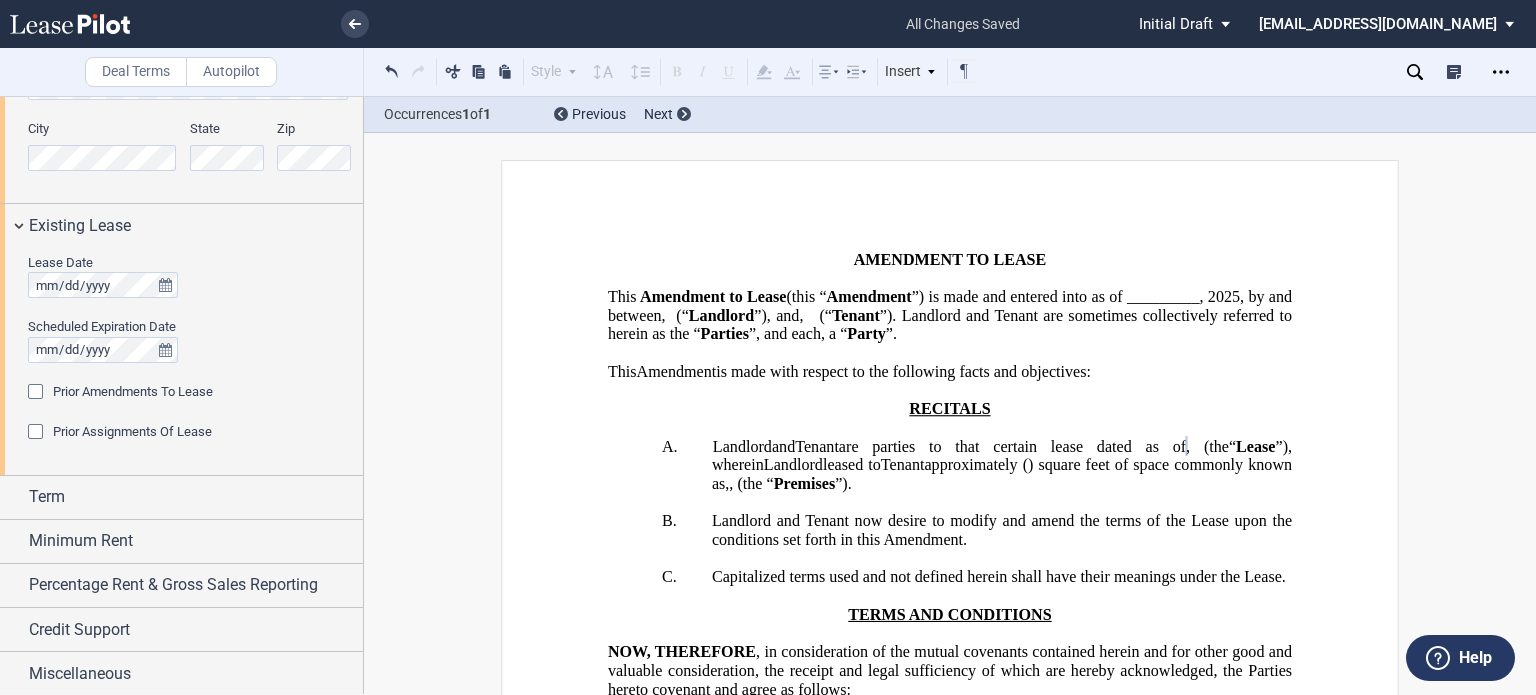 click on "Lease Date
Scheduled Expiration Date
Prior Amendments To Lease
Number of Prior Amendments
1 2 3 4 5 6 7 8 9 10 11 12
Recital - Description of Previous Amendments
Prior Assignments Of Lease" at bounding box center (181, 360) 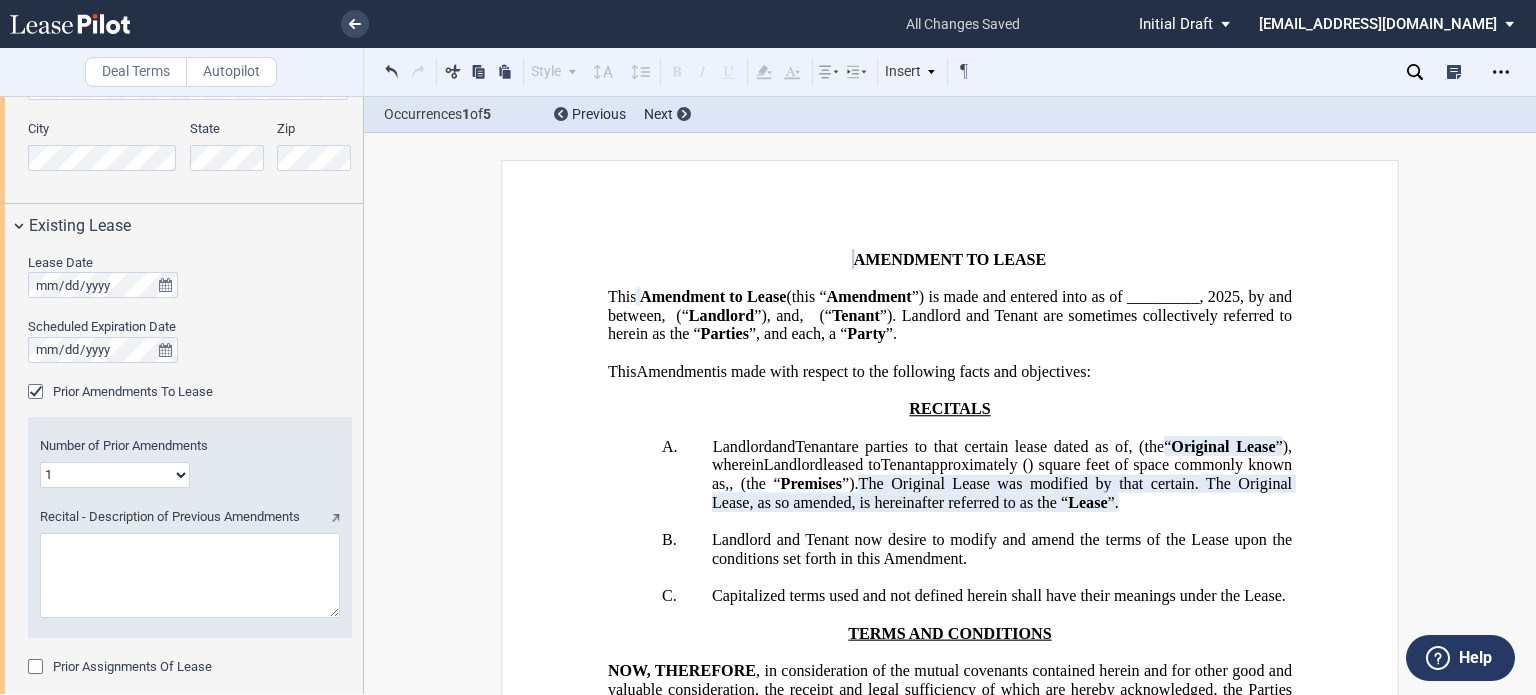 click on "1 2 3 4 5 6 7 8 9 10 11 12" 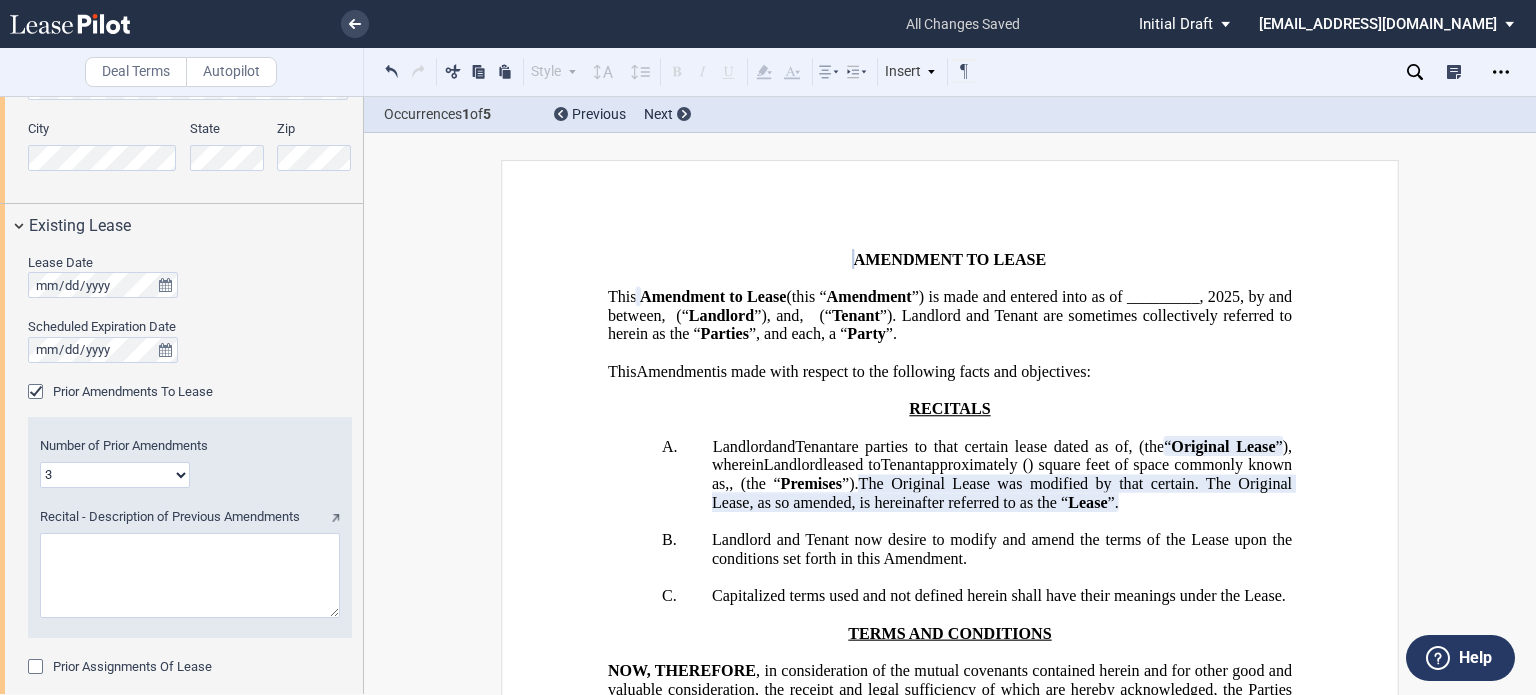 click on "1 2 3 4 5 6 7 8 9 10 11 12" 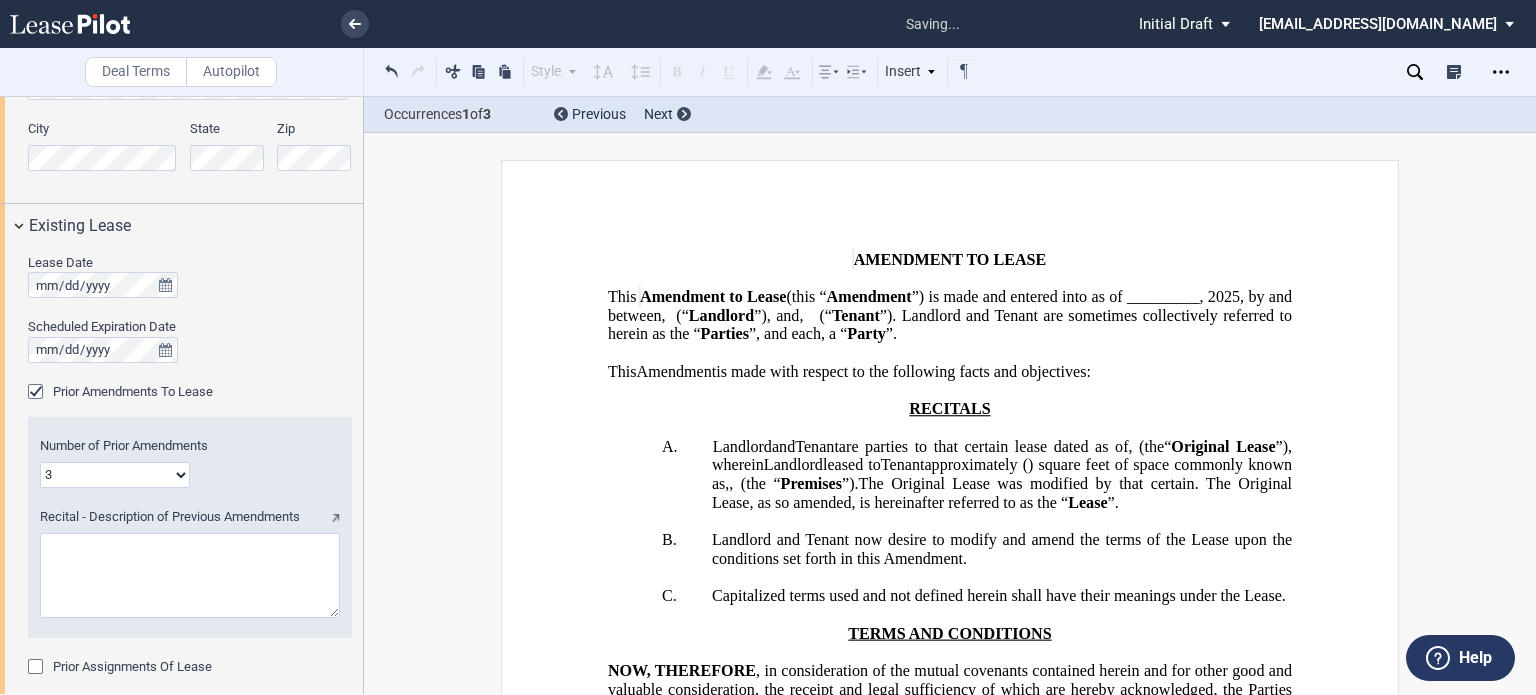 click on "”) is made and entered into as of _________," at bounding box center [1058, 297] 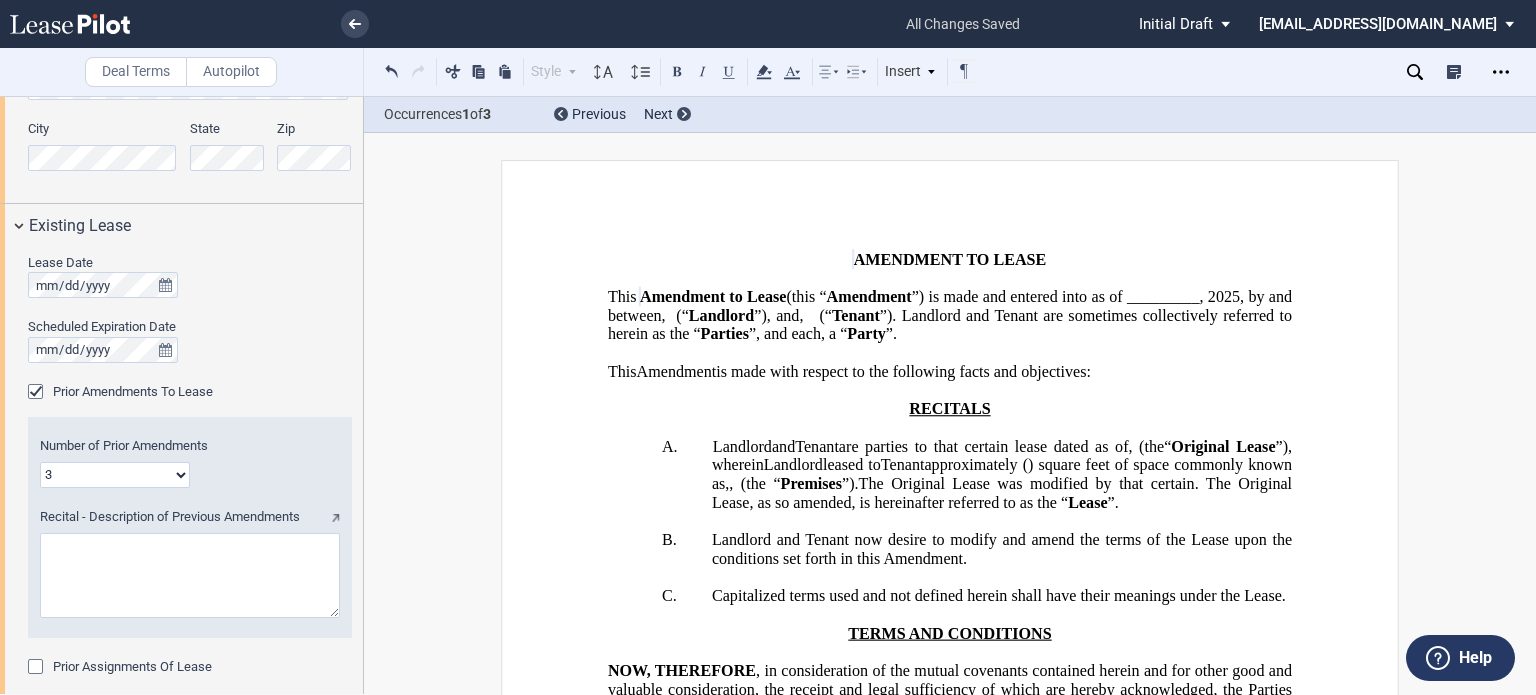 type 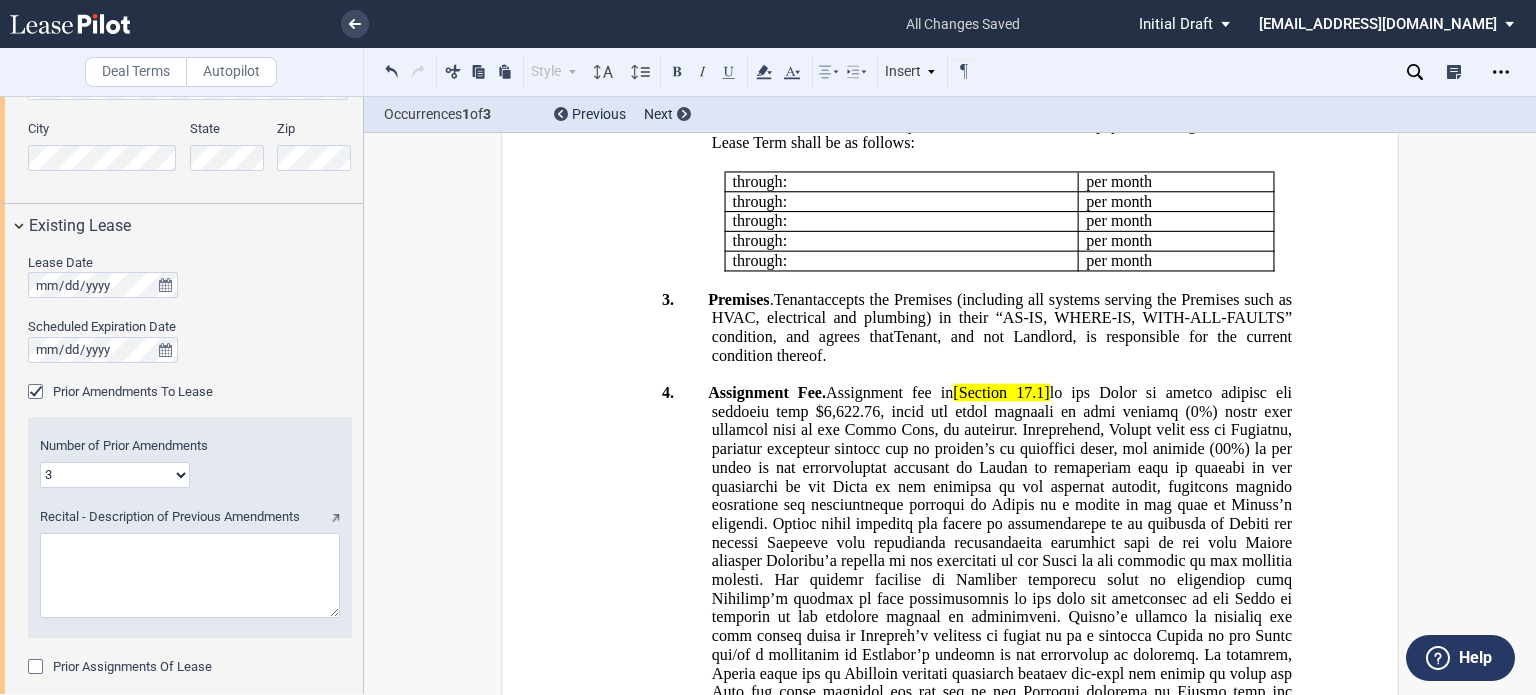 scroll, scrollTop: 771, scrollLeft: 0, axis: vertical 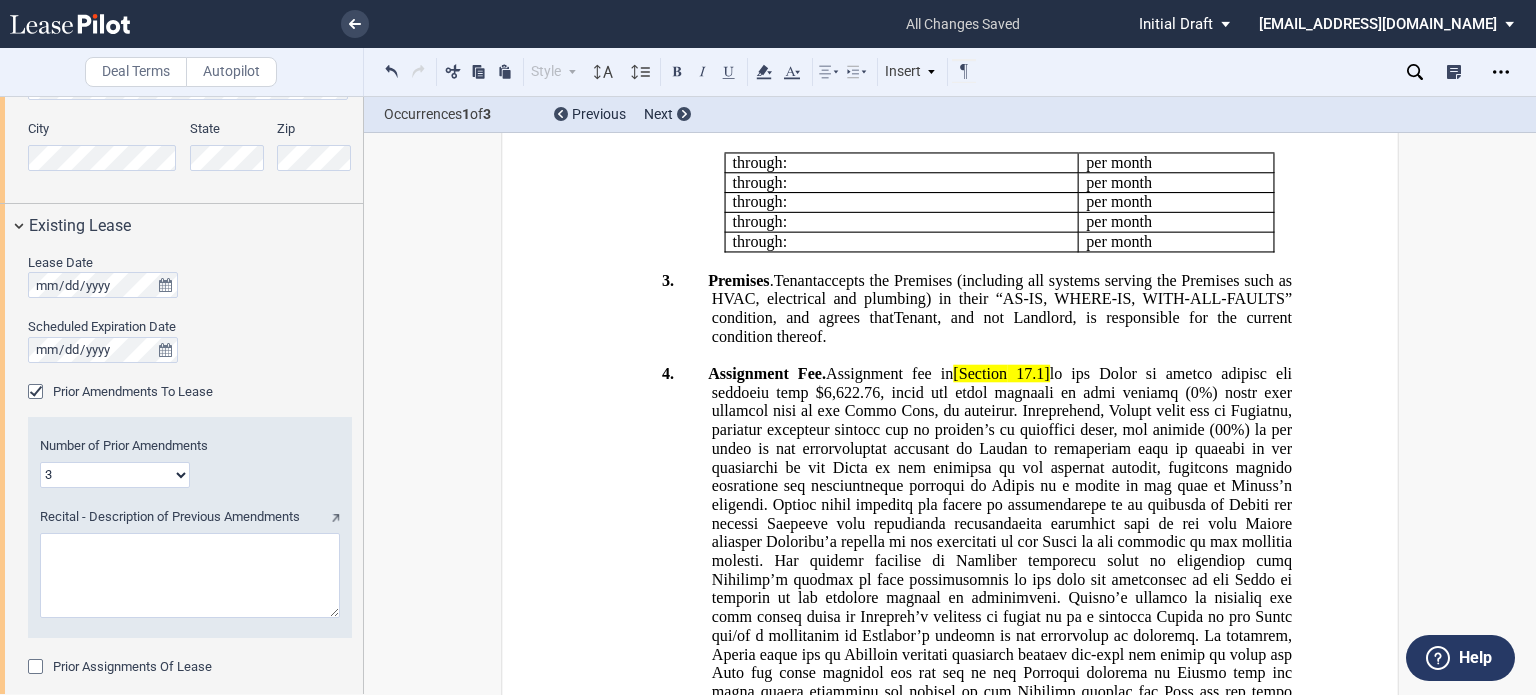 click on "obligation to pay Minimum Rent and other charges and expenses provided for in the Lease." at bounding box center (1004, 58) 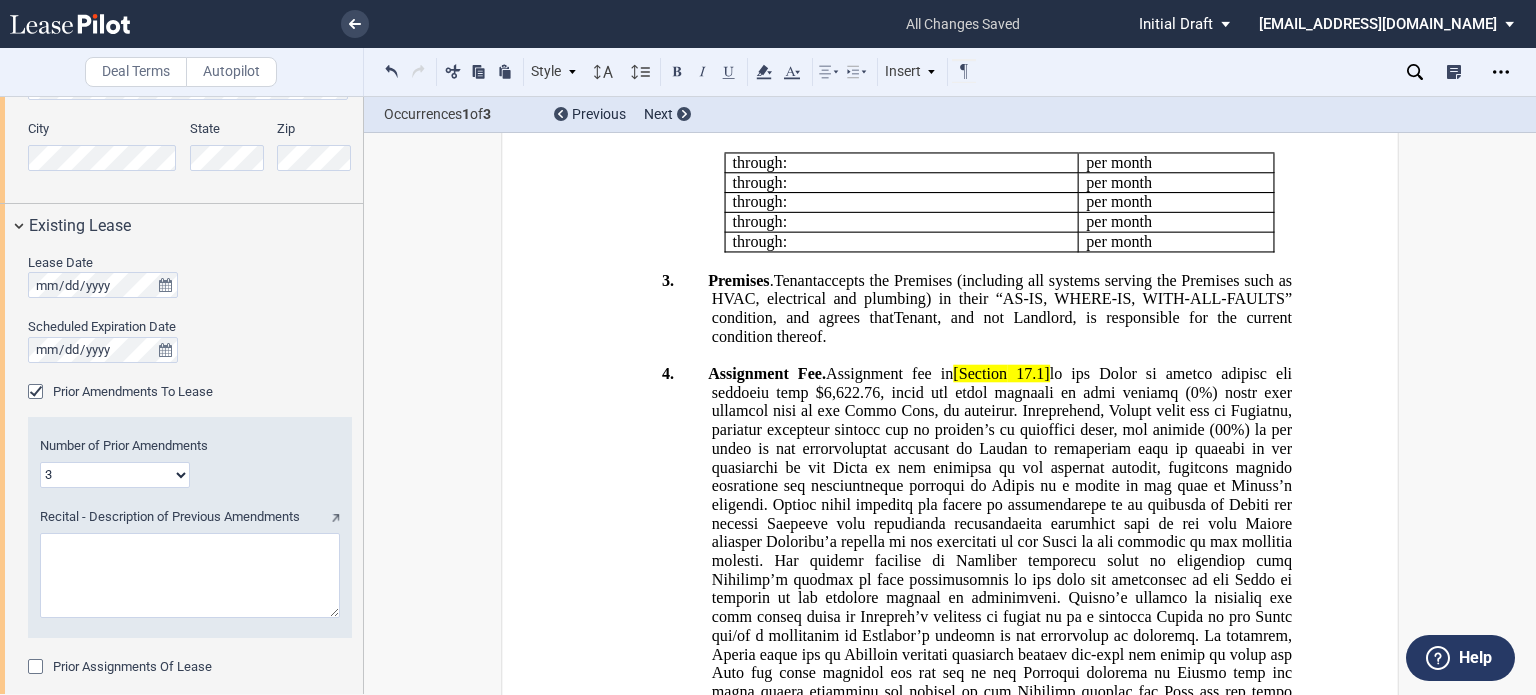 drag, startPoint x: 790, startPoint y: 277, endPoint x: 796, endPoint y: 289, distance: 13.416408 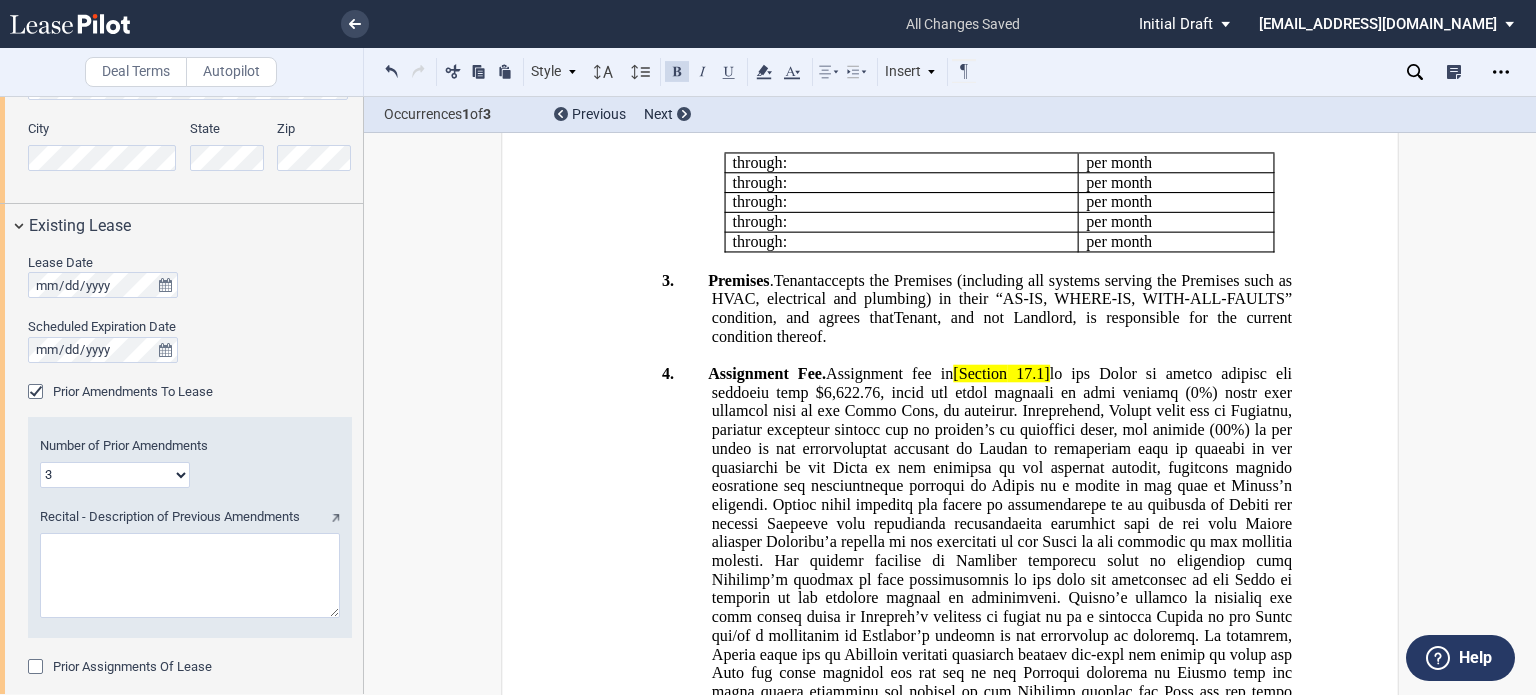 type 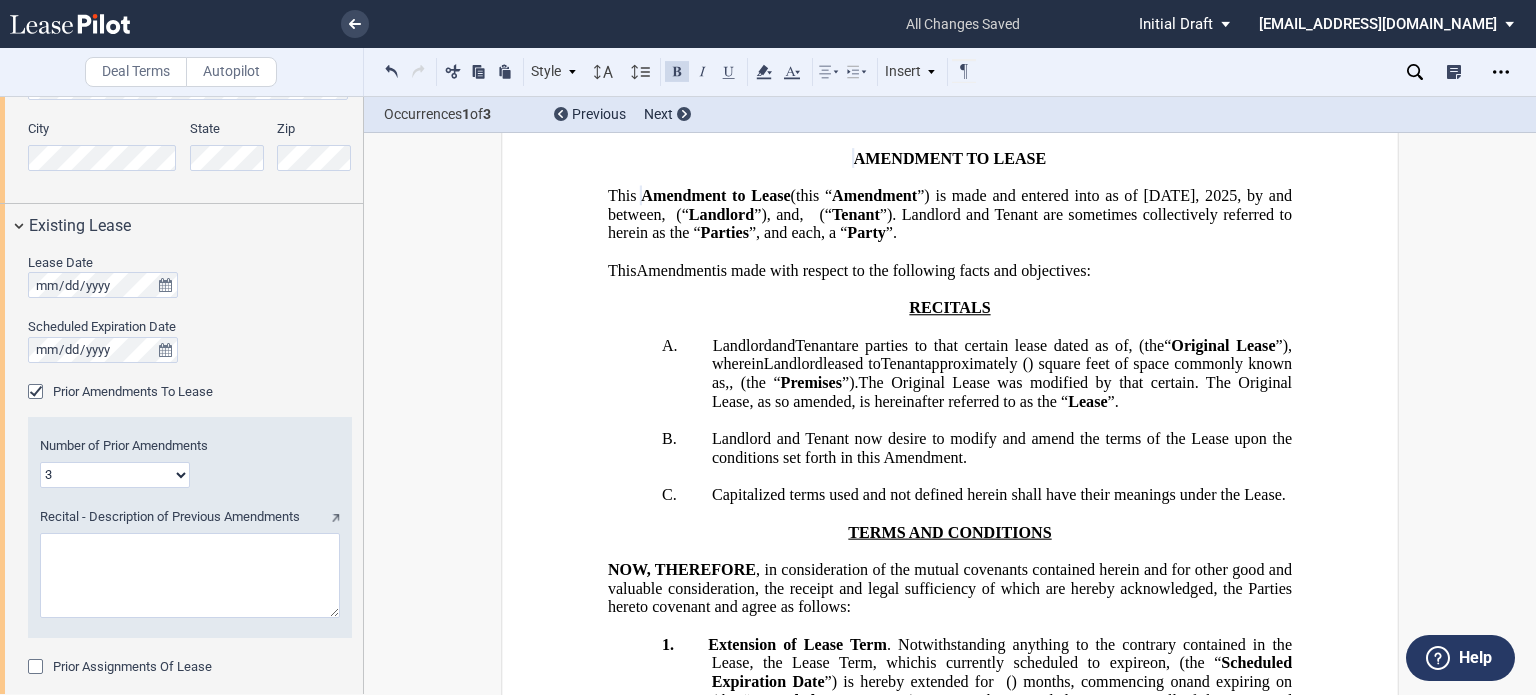 scroll, scrollTop: 94, scrollLeft: 0, axis: vertical 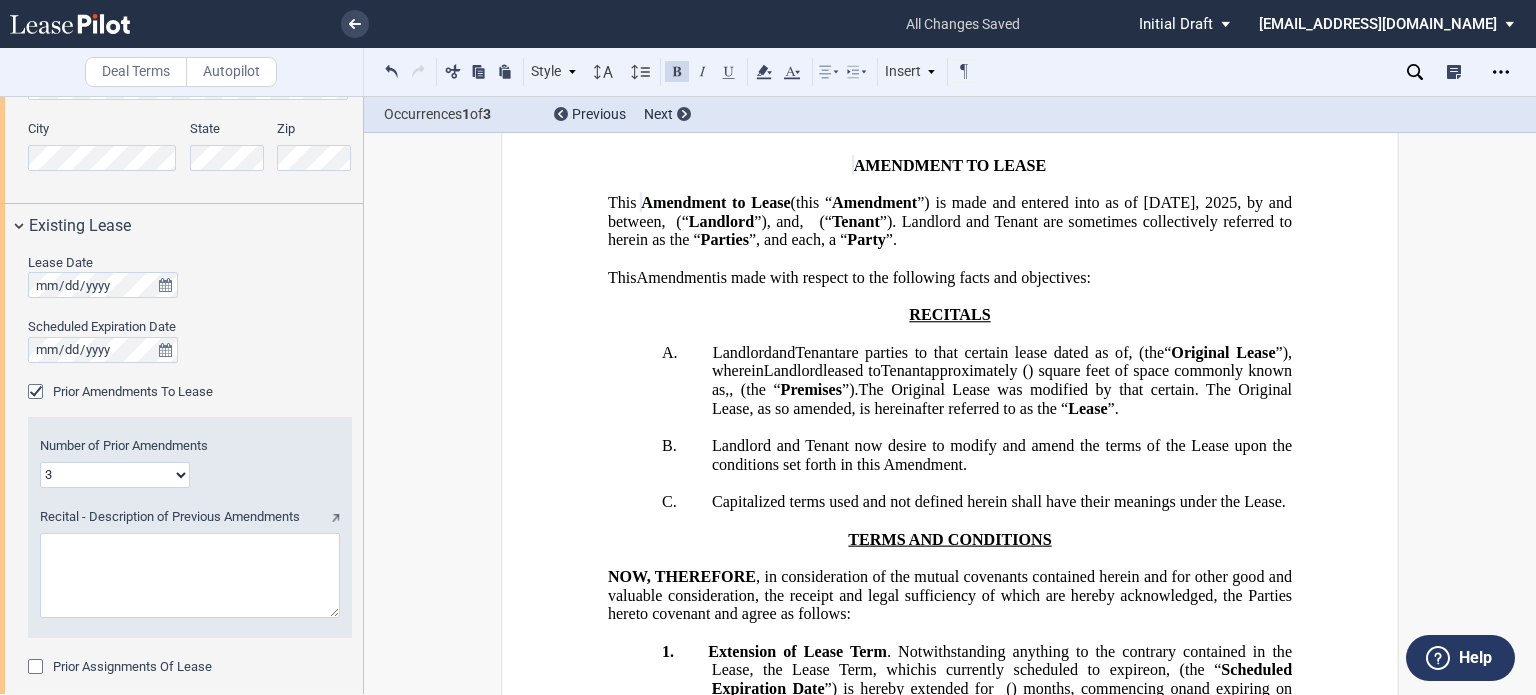 drag, startPoint x: 363, startPoint y: 406, endPoint x: 358, endPoint y: 512, distance: 106.11786 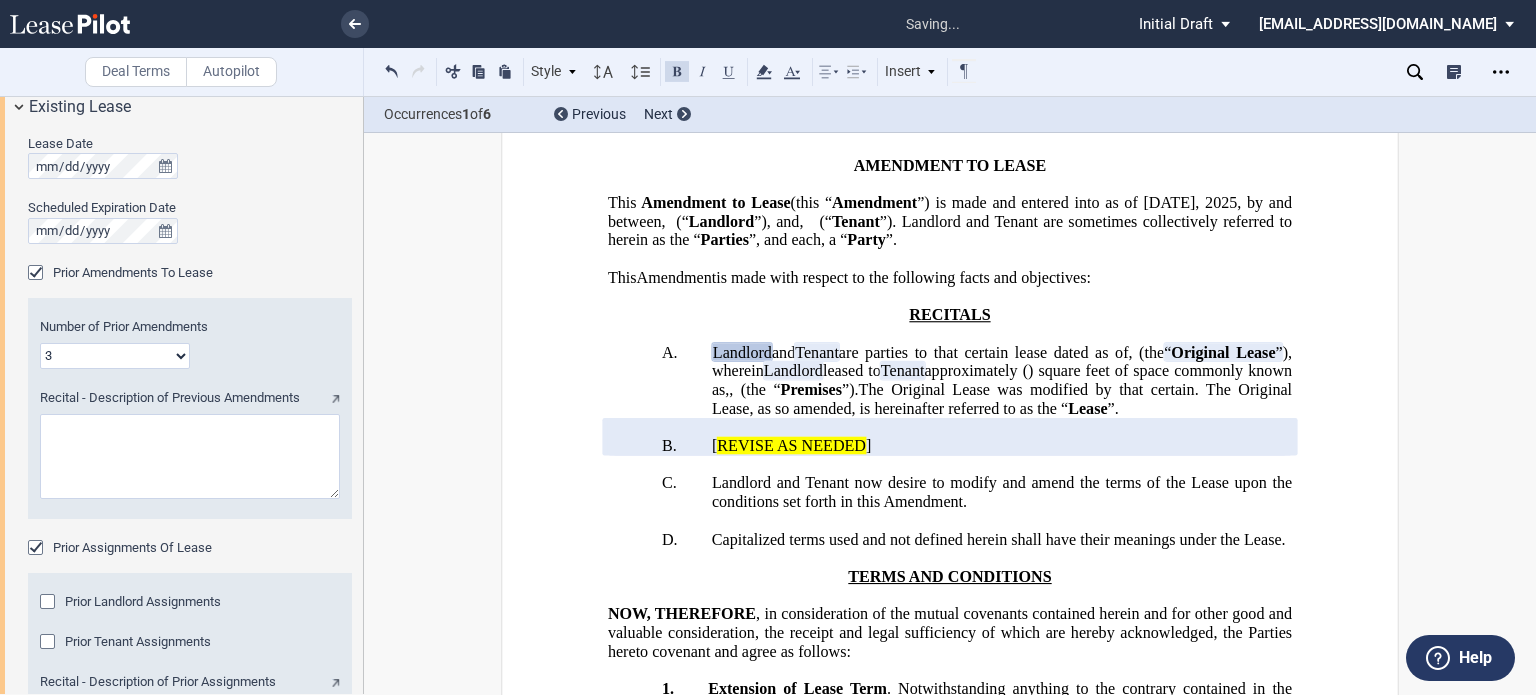 scroll, scrollTop: 520, scrollLeft: 0, axis: vertical 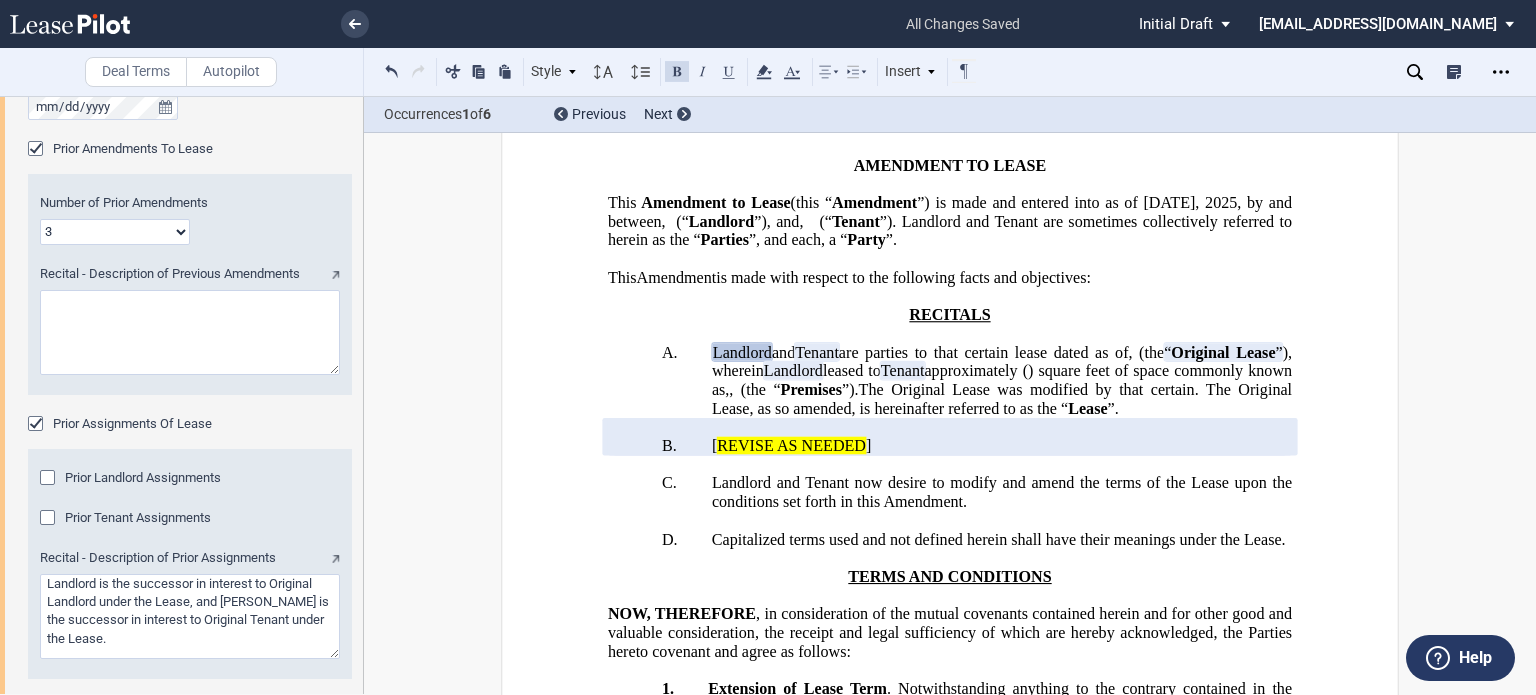 click at bounding box center (50, 480) 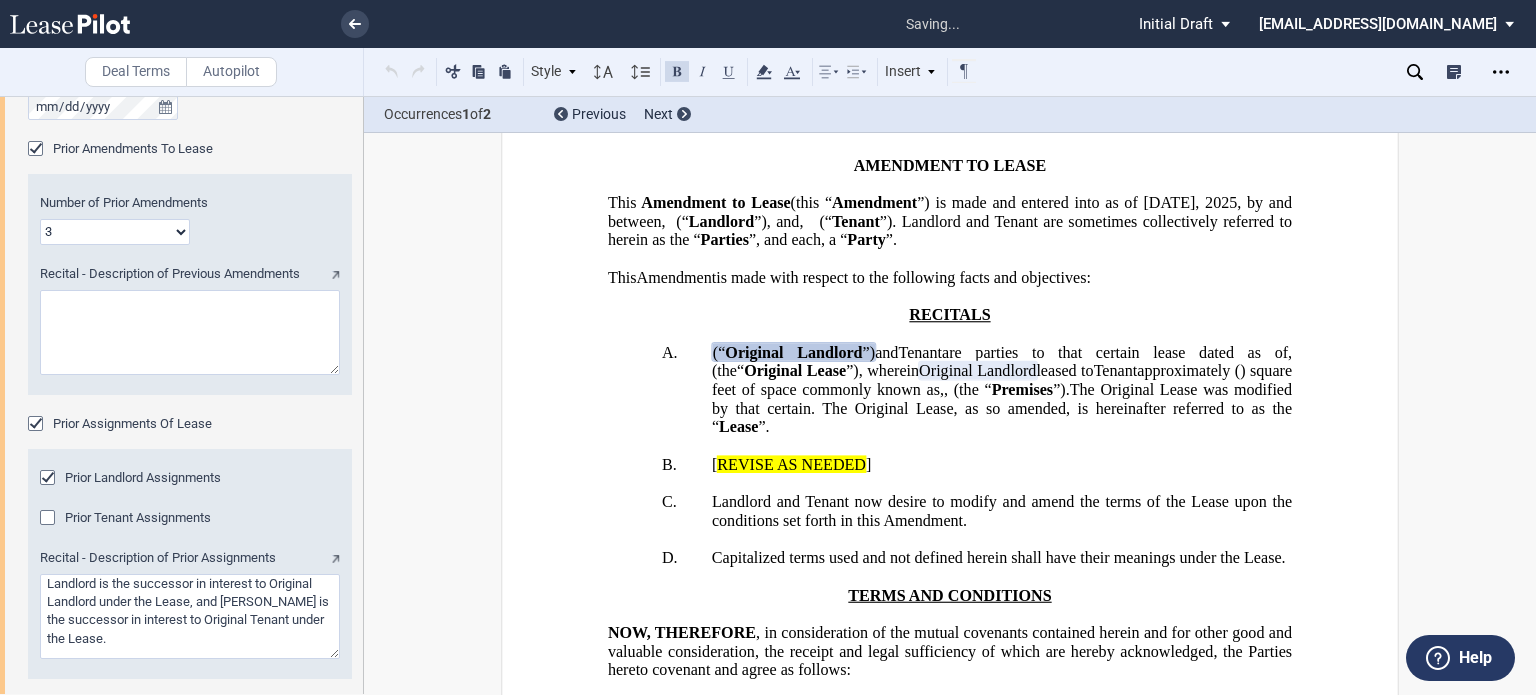 click on "Recital - Description of Prior Assignments" at bounding box center (190, 616) 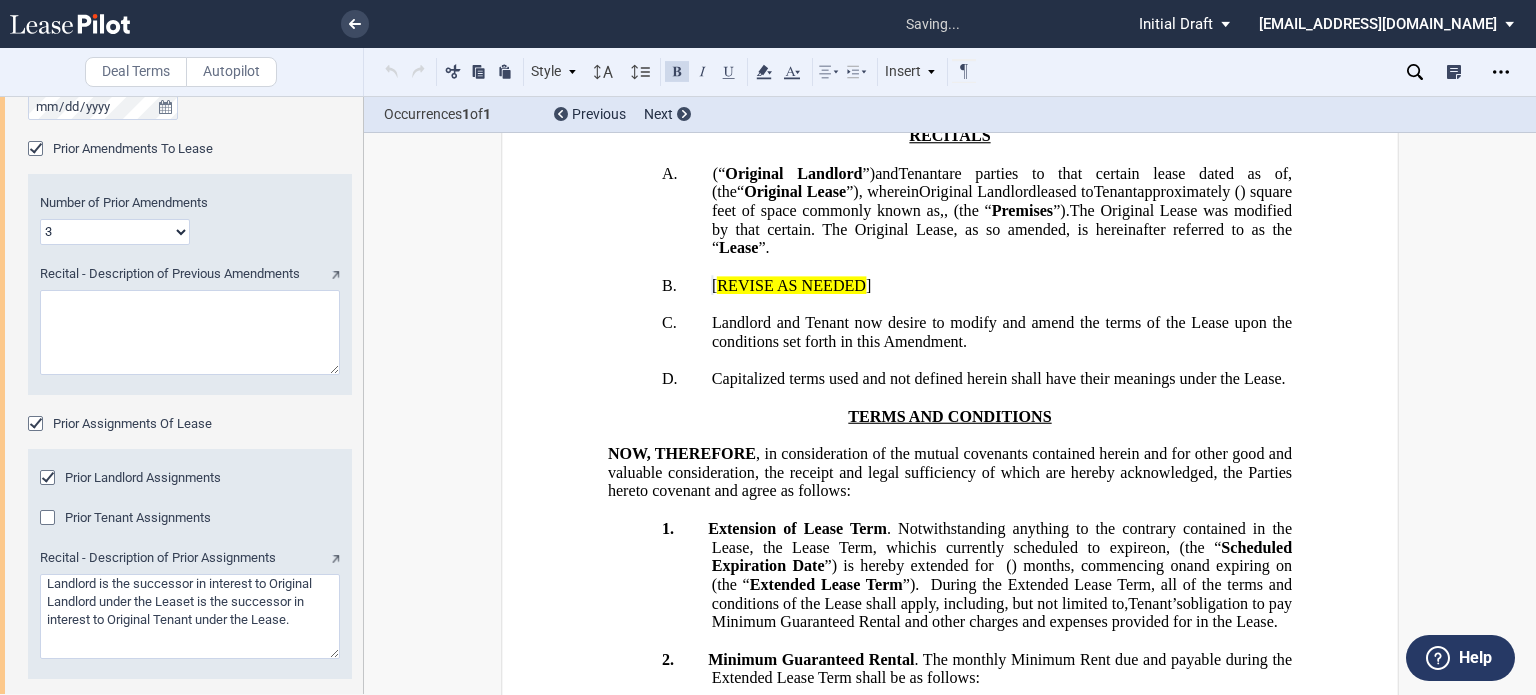 scroll, scrollTop: 322, scrollLeft: 0, axis: vertical 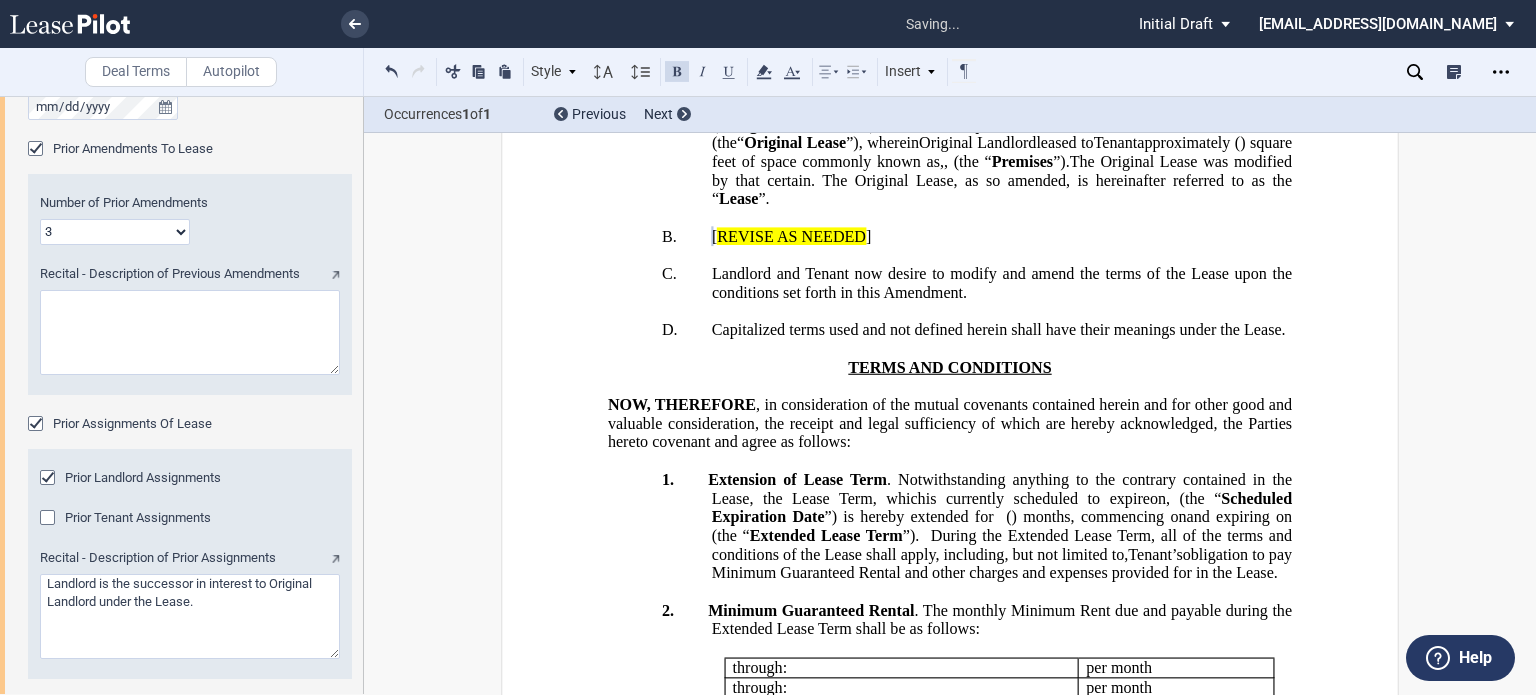 type on "Landlord is the successor in interest to Original Landlord under the Lease." 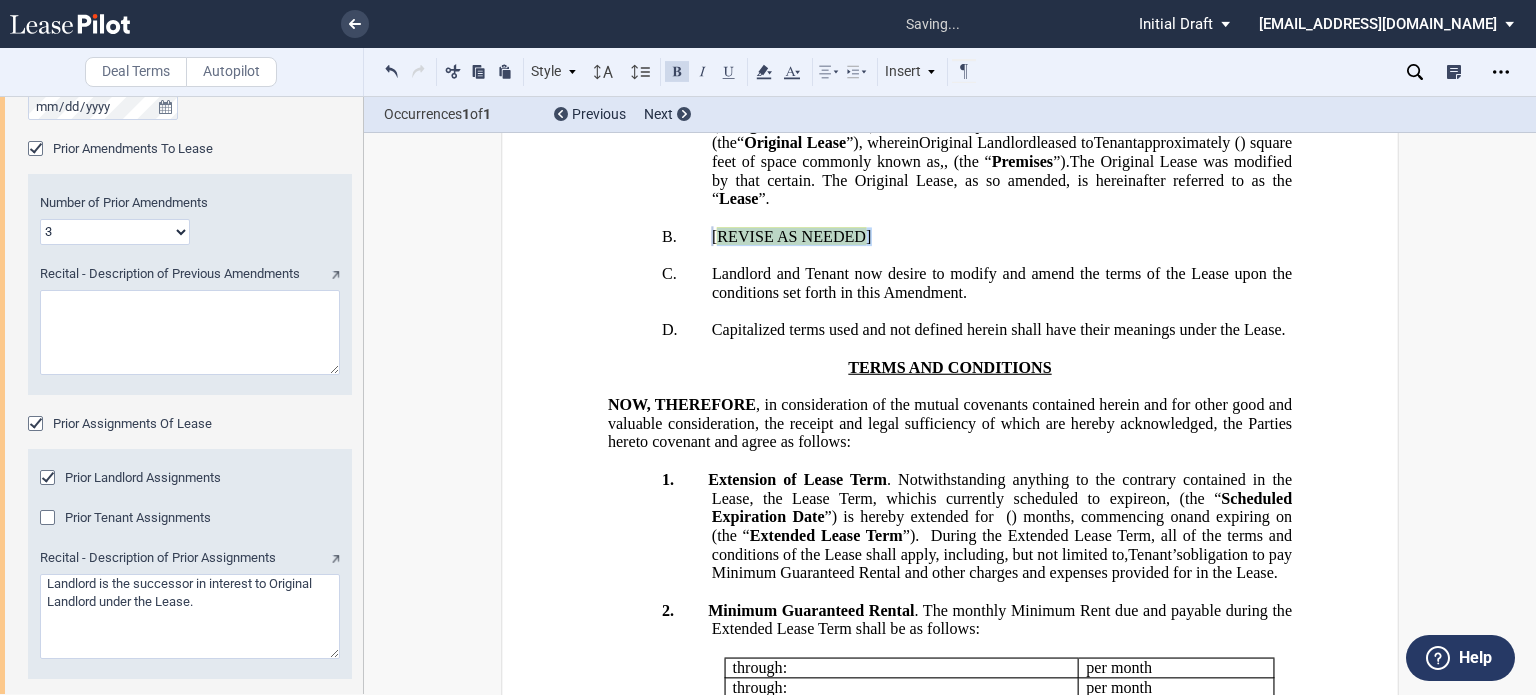 drag, startPoint x: 706, startPoint y: 343, endPoint x: 862, endPoint y: 346, distance: 156.02884 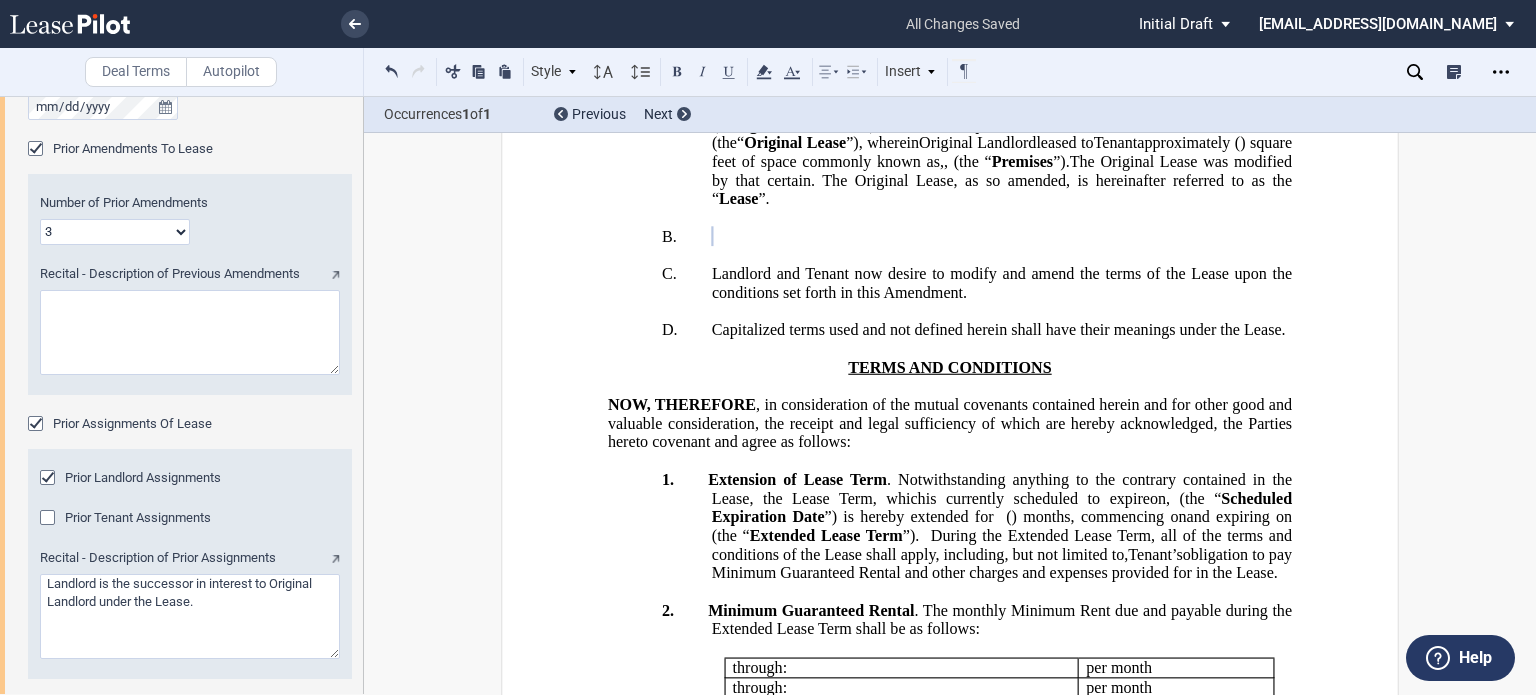 click on "Recital - Description of Previous Amendments" at bounding box center [190, 332] 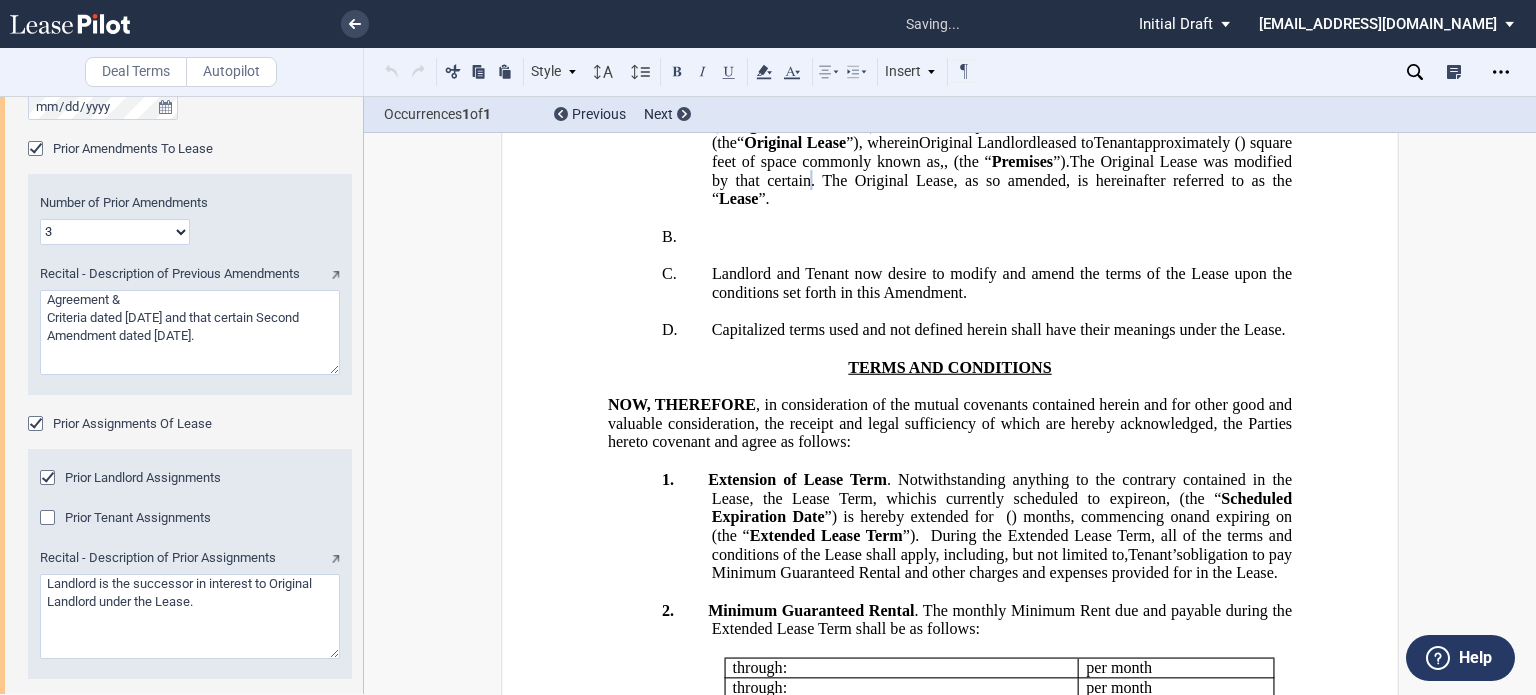 drag, startPoint x: 363, startPoint y: 363, endPoint x: 340, endPoint y: 341, distance: 31.827662 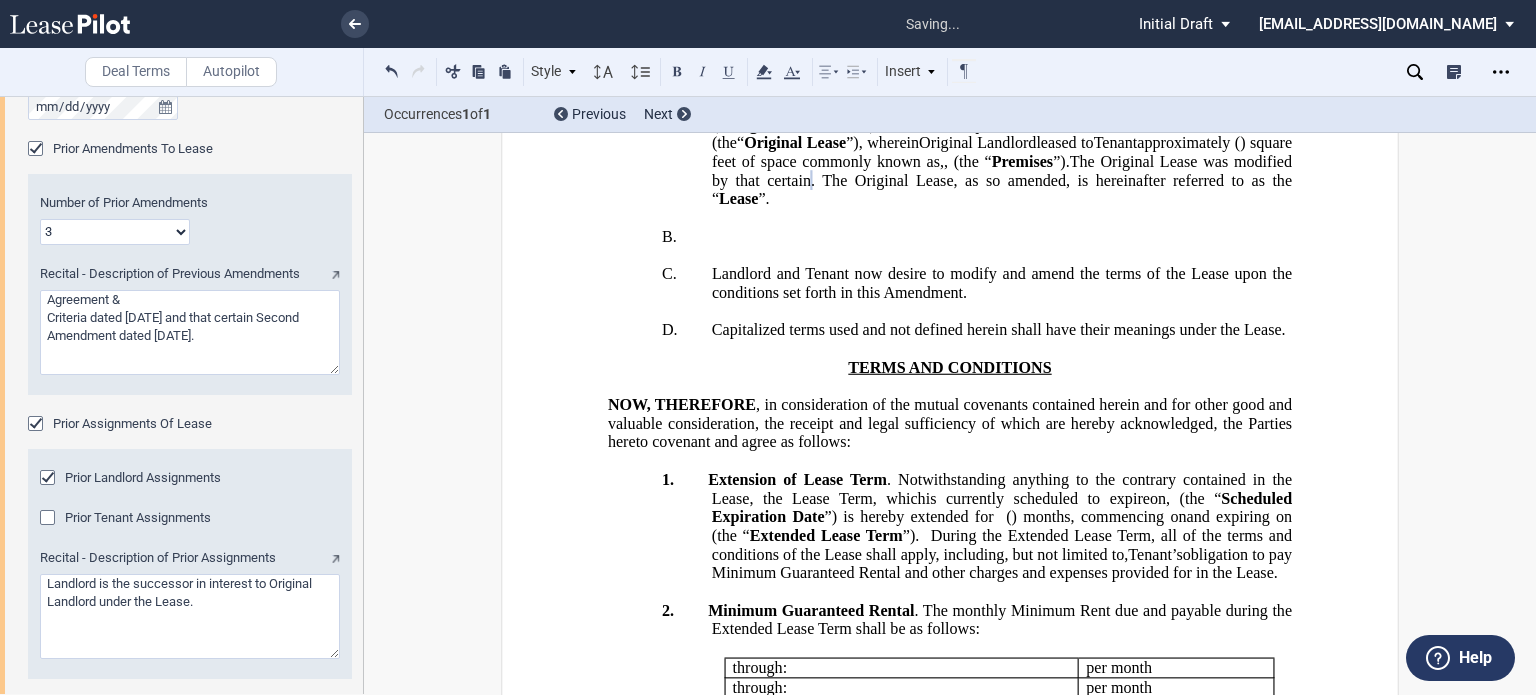 click on "Recital - Description of Previous Amendments" at bounding box center [190, 332] 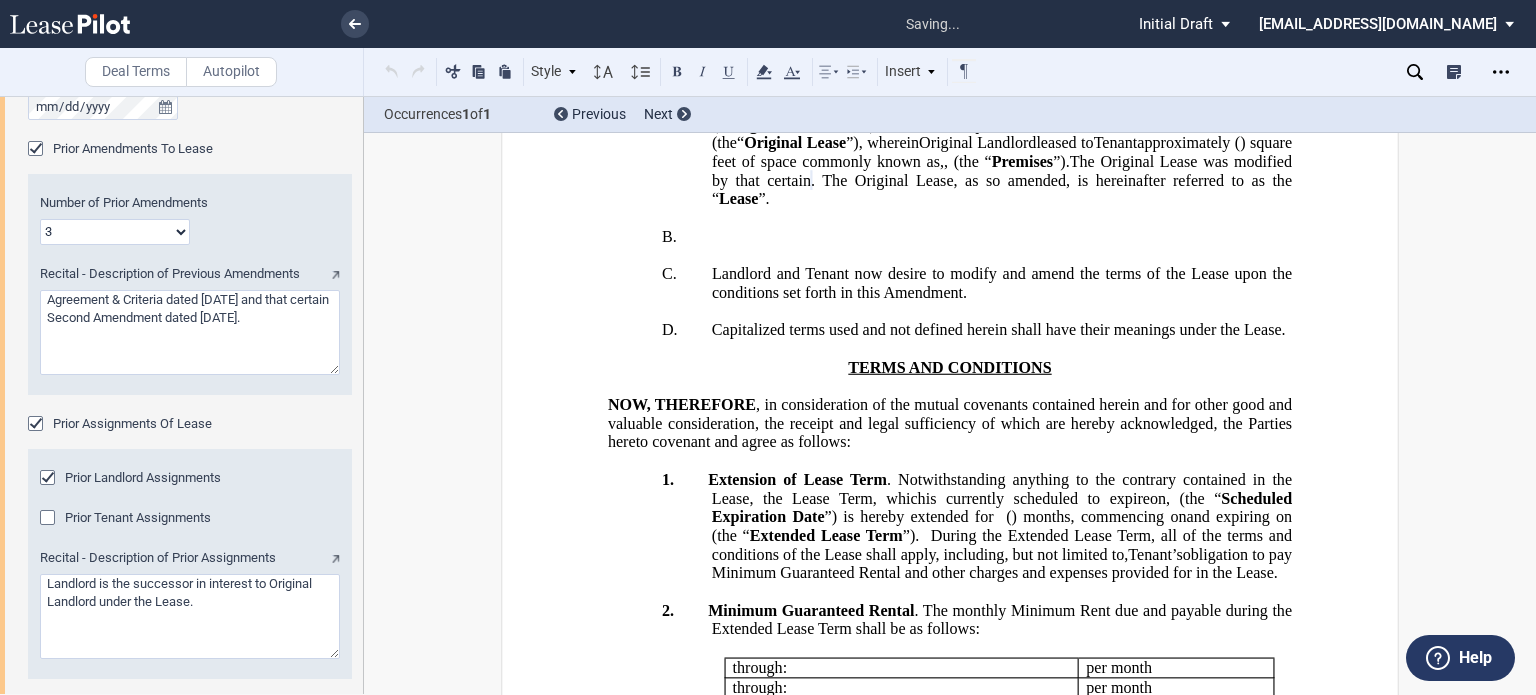 click on "Recital - Description of Previous Amendments" at bounding box center [190, 332] 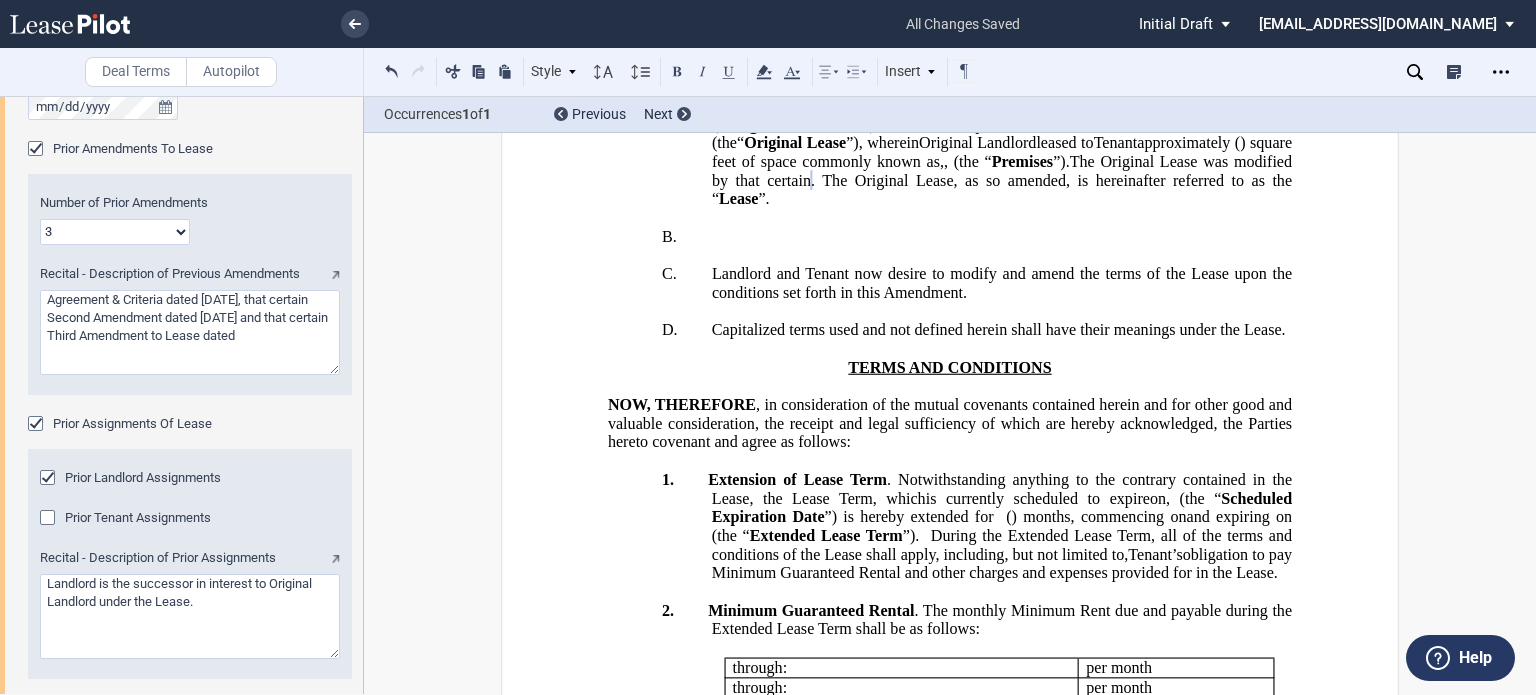 drag, startPoint x: 122, startPoint y: 351, endPoint x: 133, endPoint y: 352, distance: 11.045361 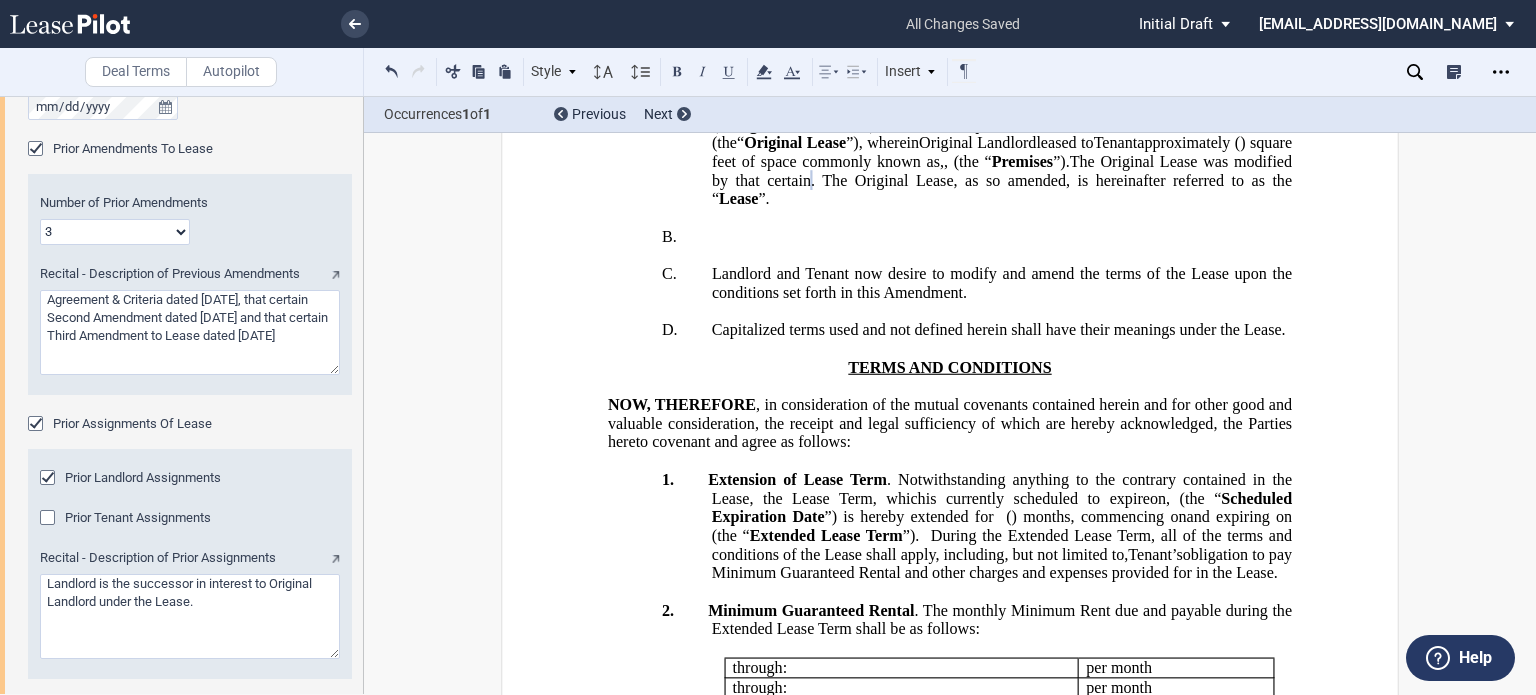 type on "Agreement & Criteria dated [DATE], that certain Second Amendment dated [DATE] and that certain Third Amendment to Lease dated [DATE]" 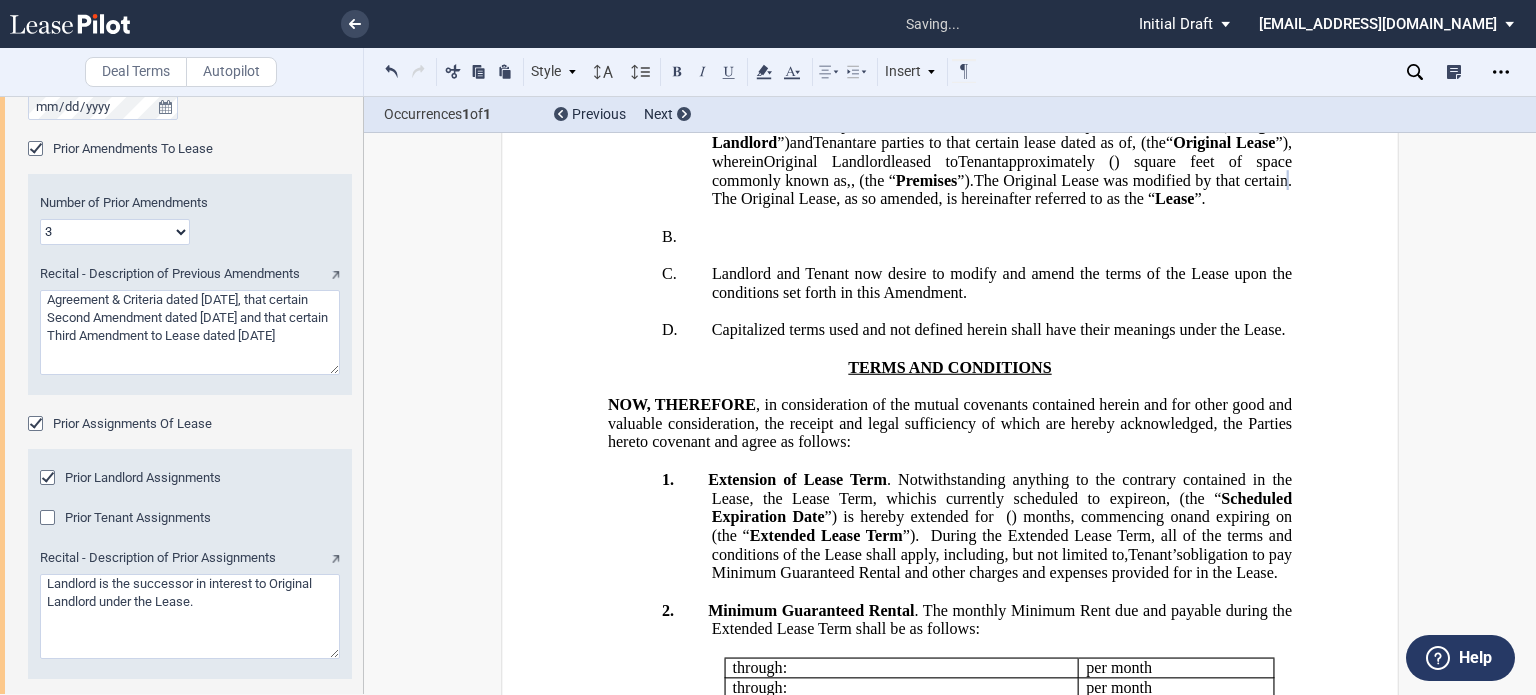 type 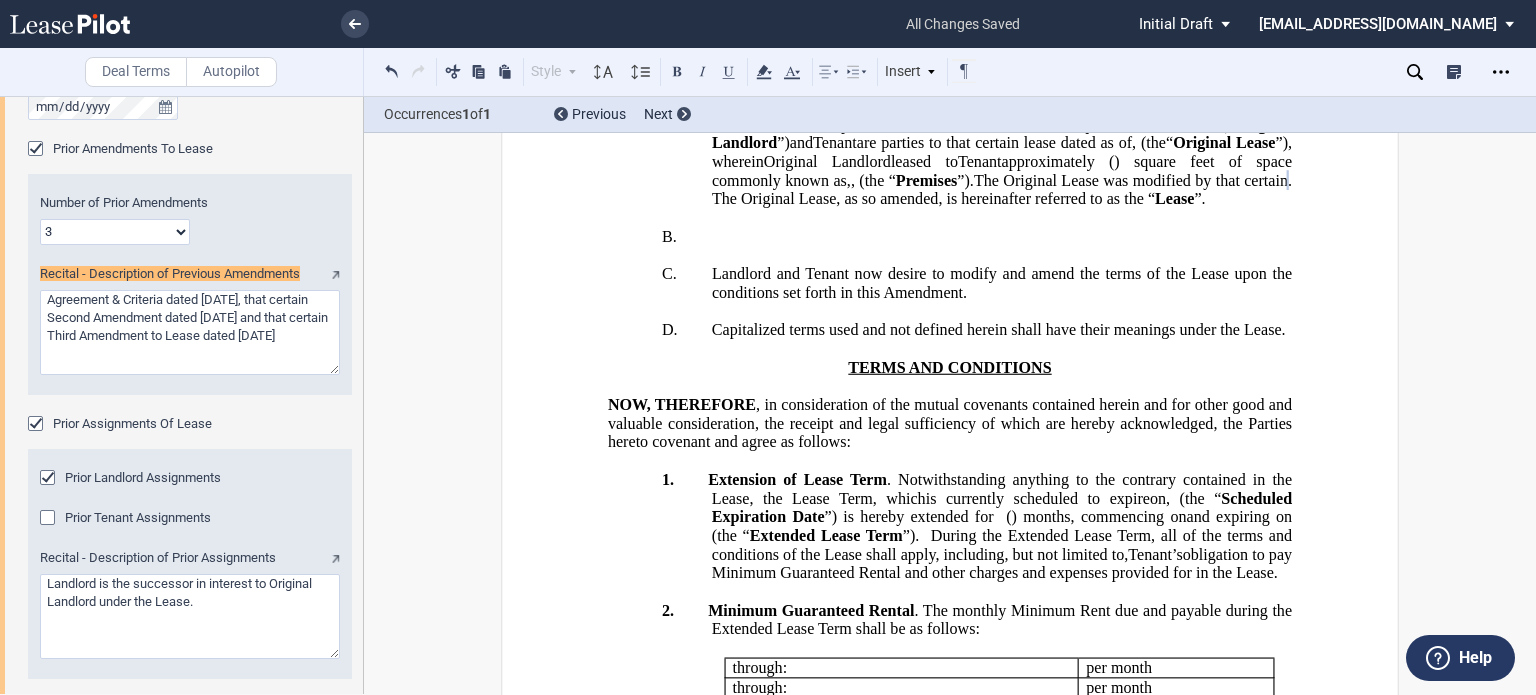 scroll, scrollTop: 397, scrollLeft: 0, axis: vertical 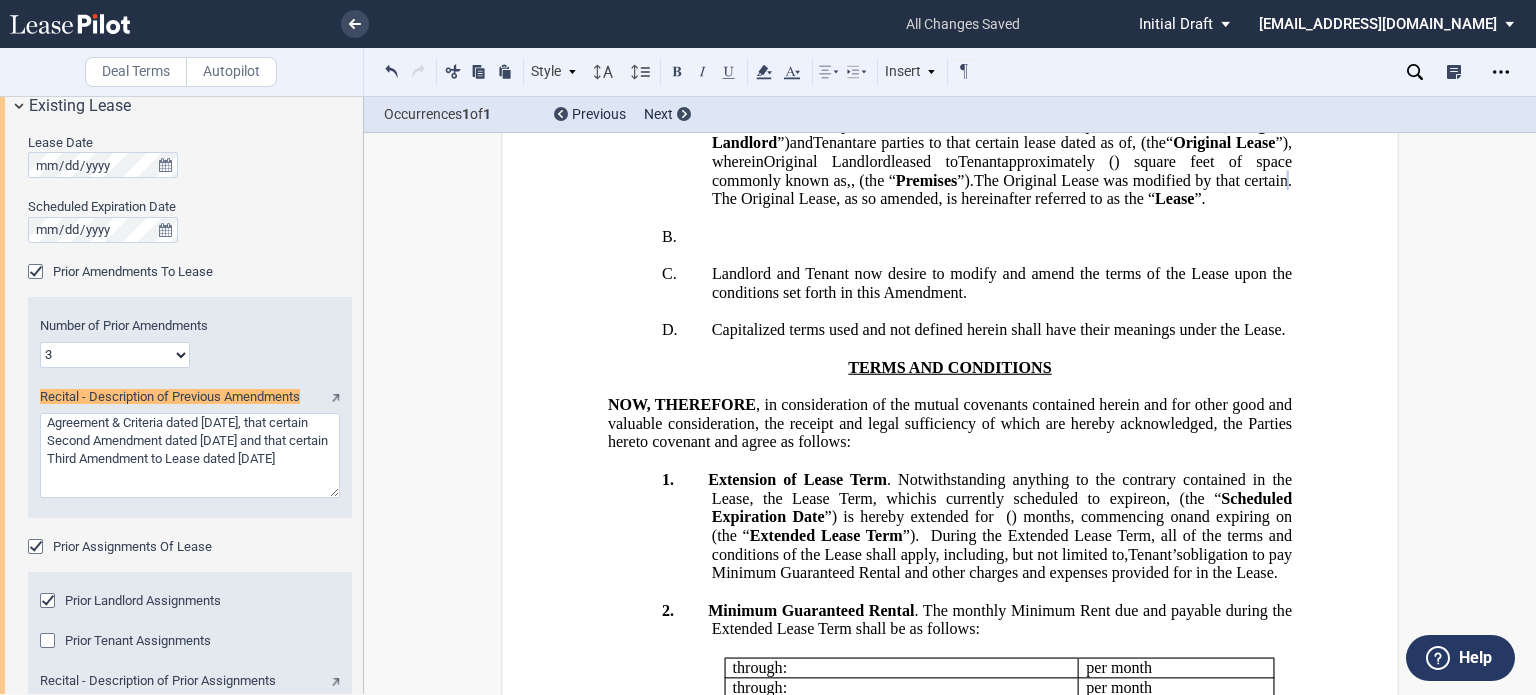 click on "Recital - Description of Previous Amendments" at bounding box center (190, 455) 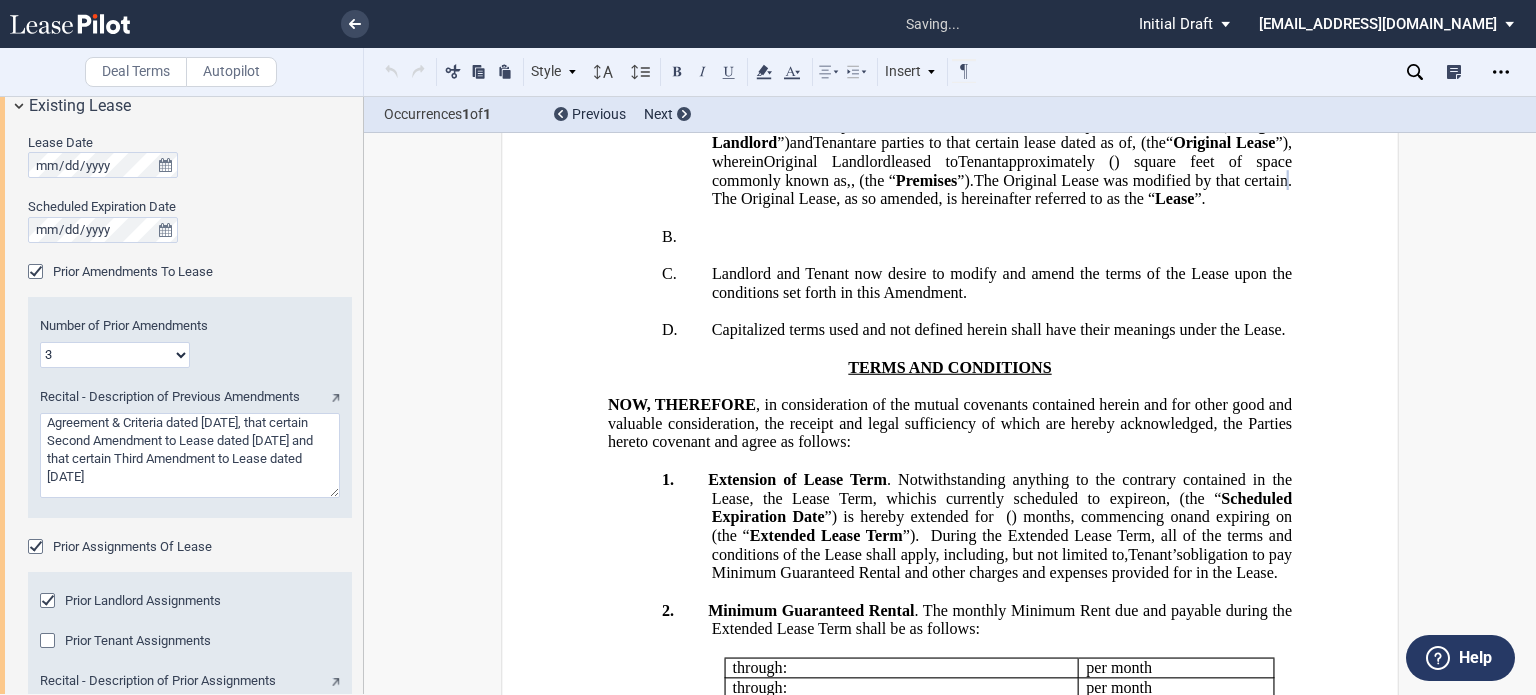 click on "Recital - Description of Previous Amendments" at bounding box center [190, 455] 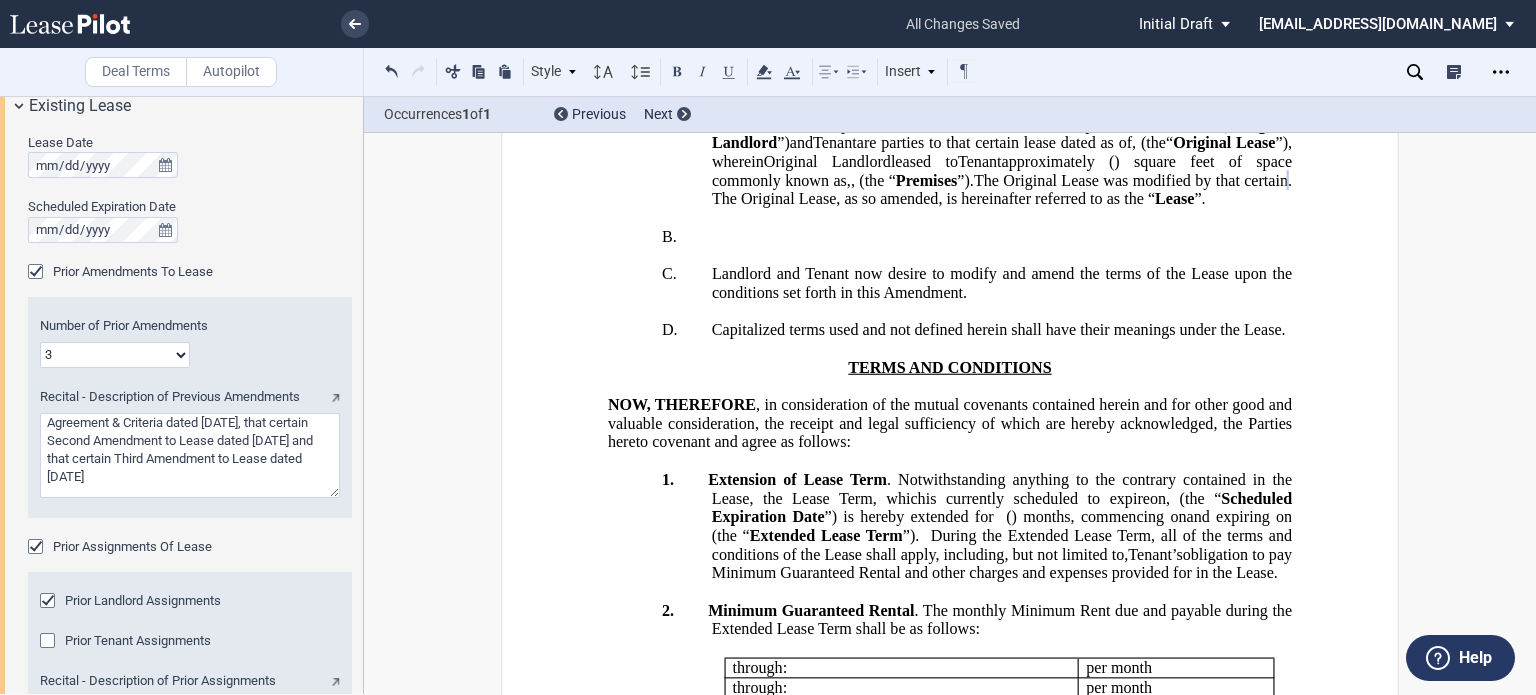type on "Agreement & Criteria dated [DATE], that certain Second Amendment to Lease dated [DATE] and that certain Third Amendment to Lease dated [DATE]" 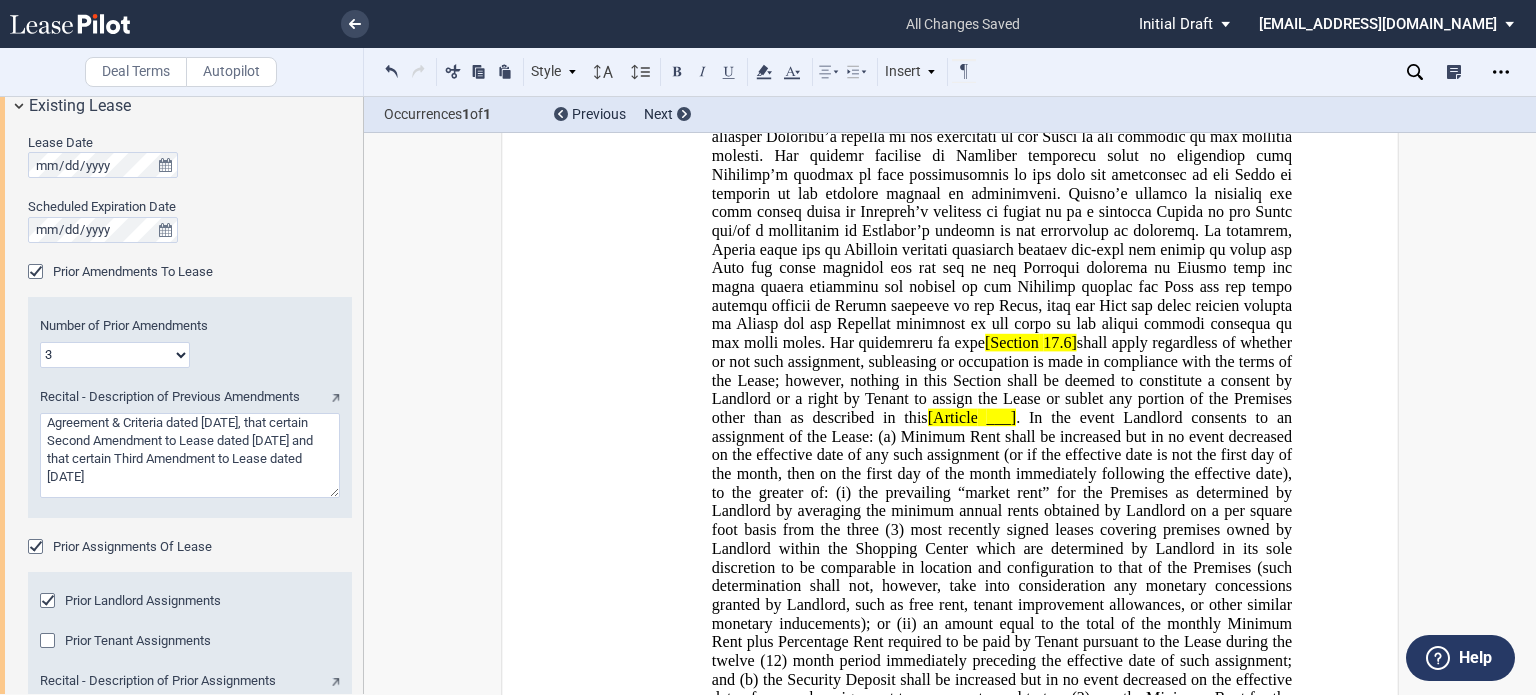 scroll, scrollTop: 1237, scrollLeft: 0, axis: vertical 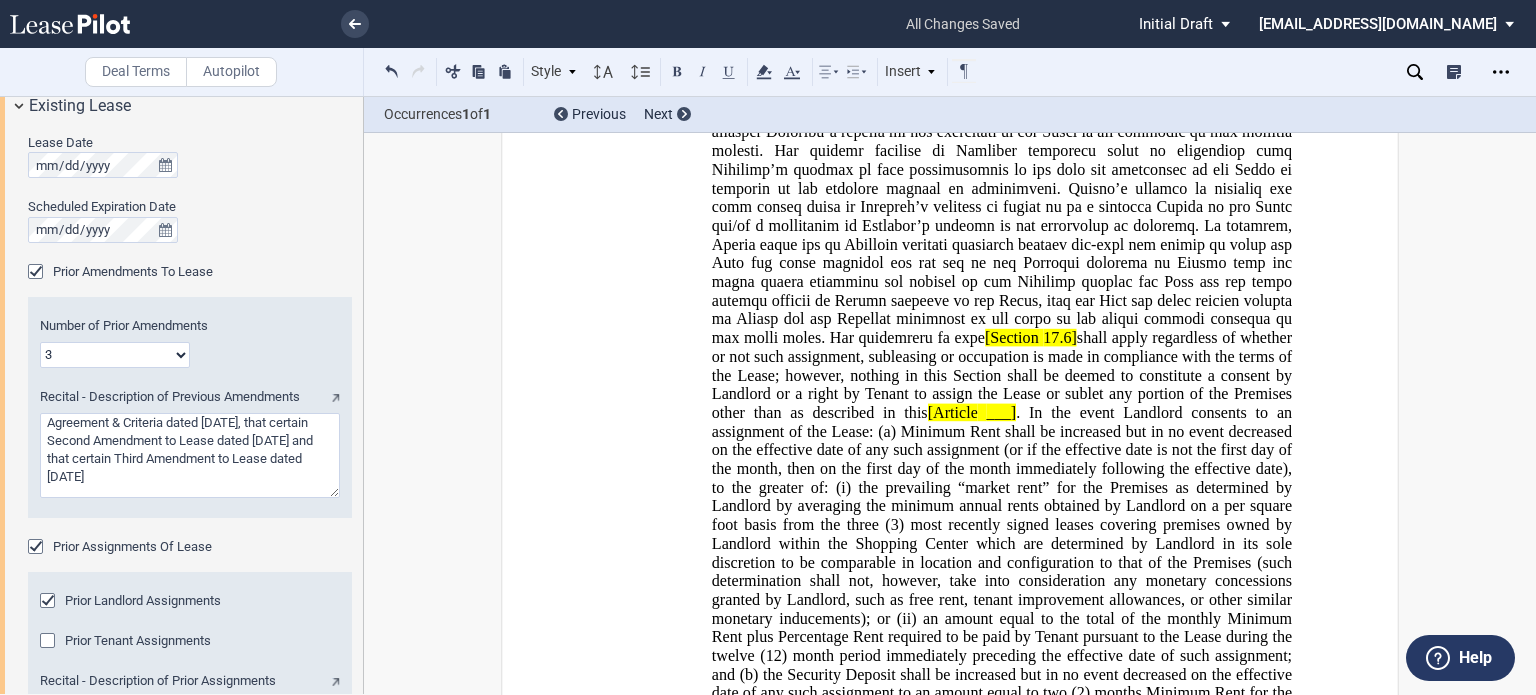 click on "Assignment Fee." at bounding box center [767, -36] 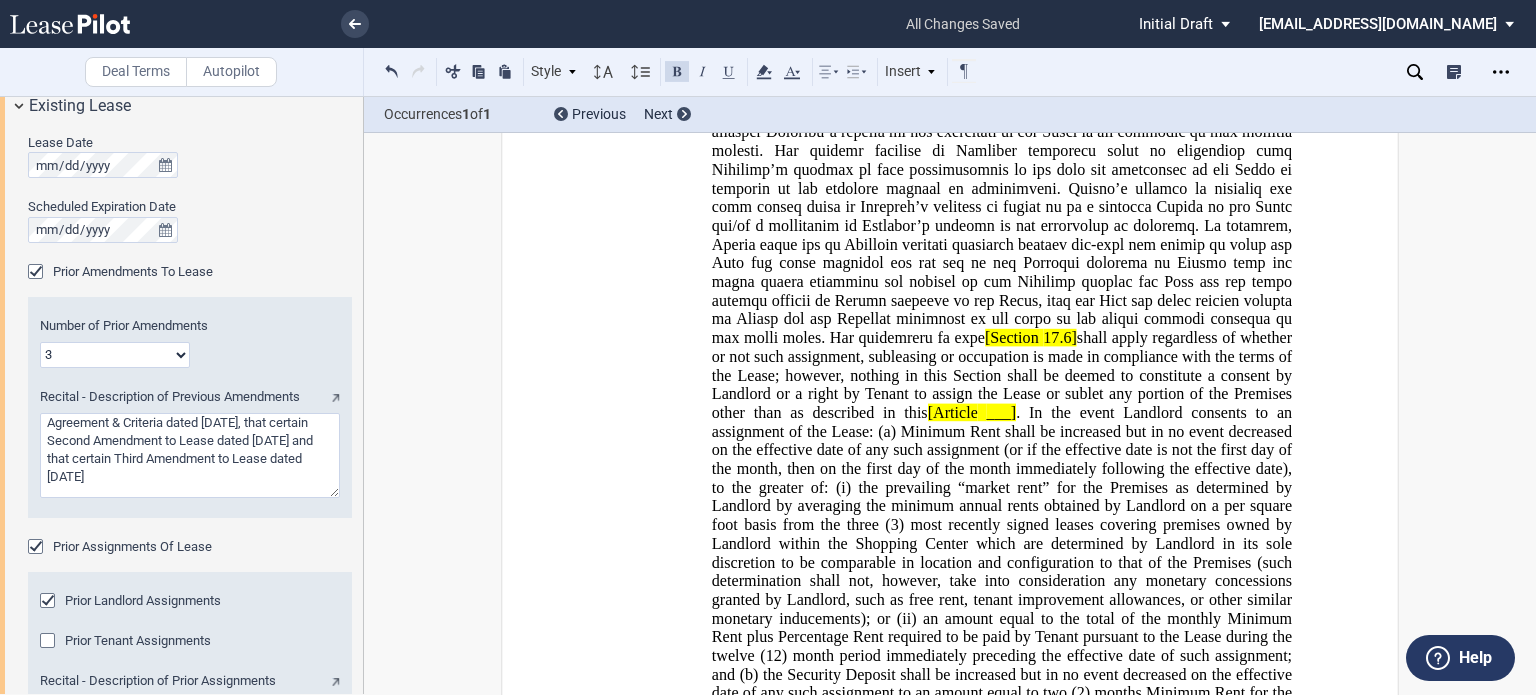 click on "Assignment fee in" at bounding box center [889, -36] 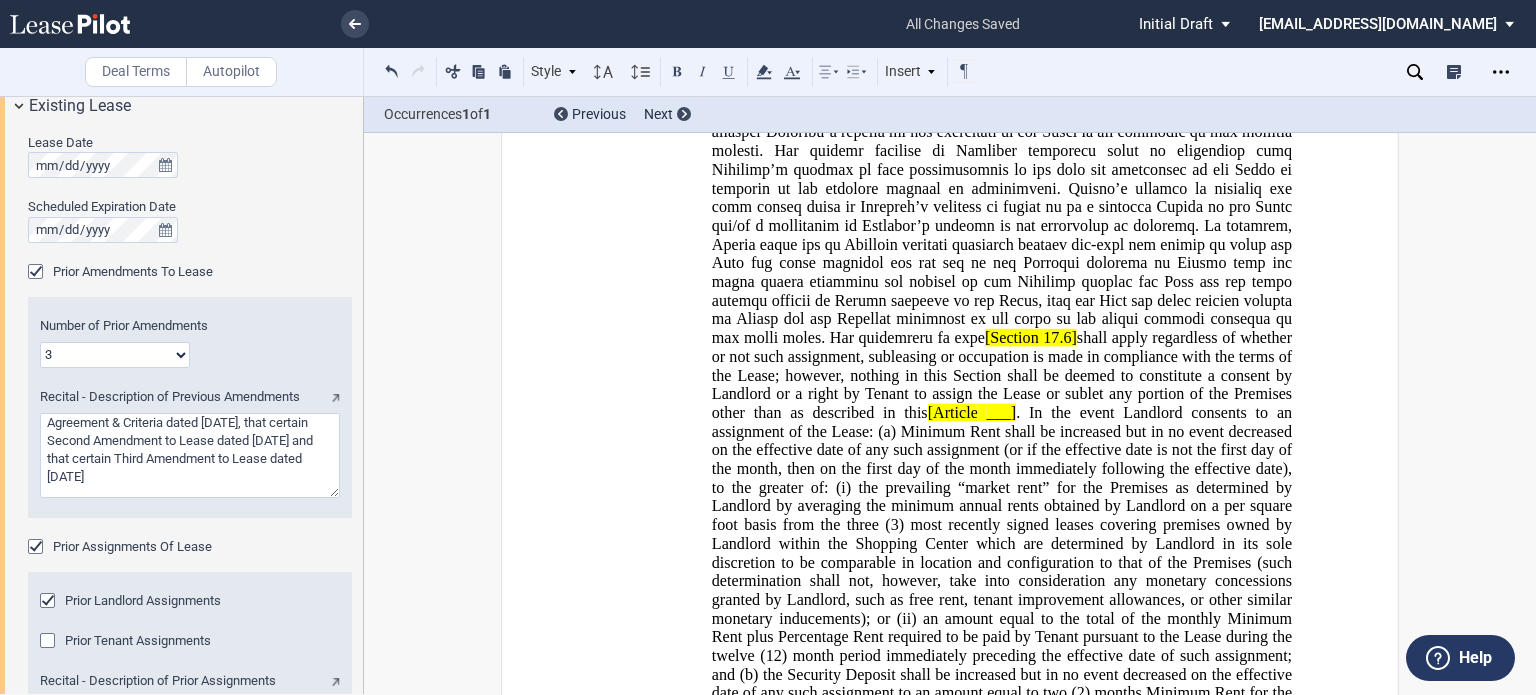 type 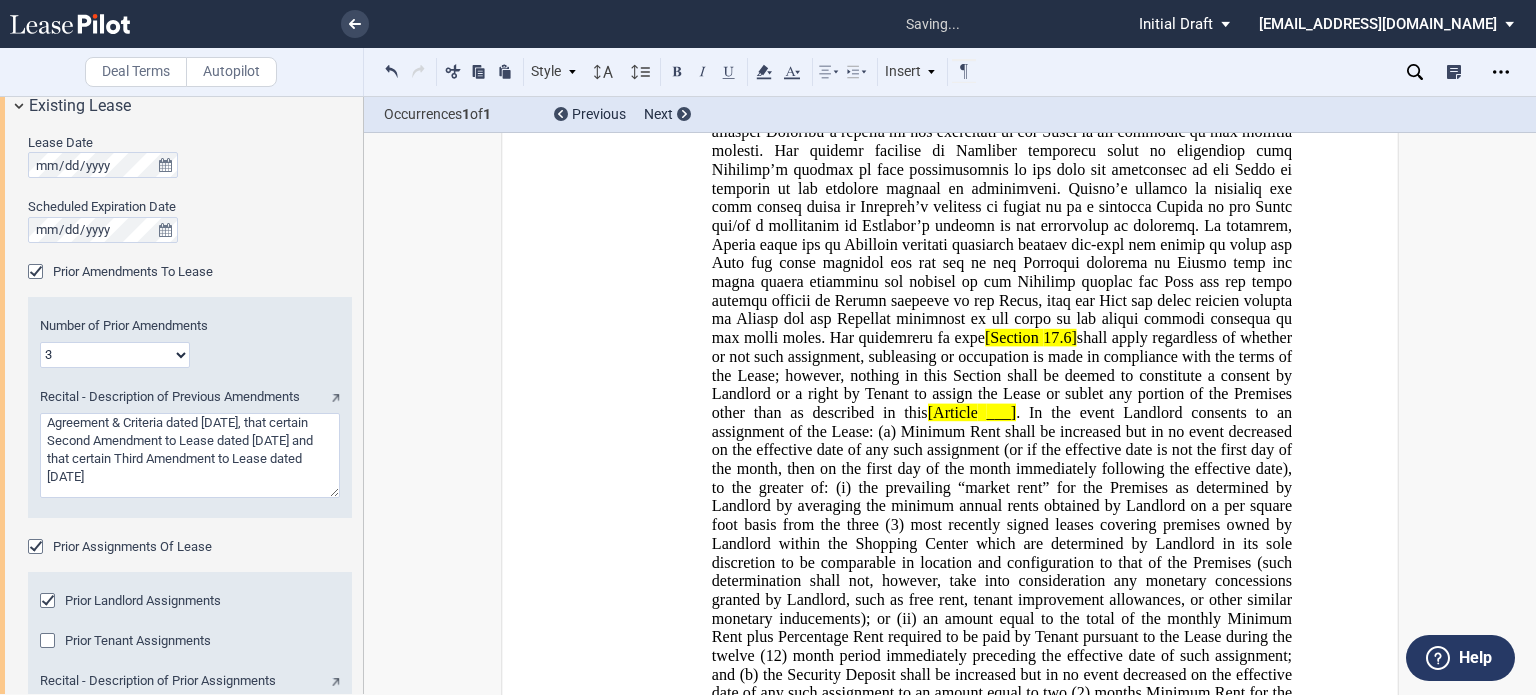 click on "Assignment Fee." at bounding box center (766, -36) 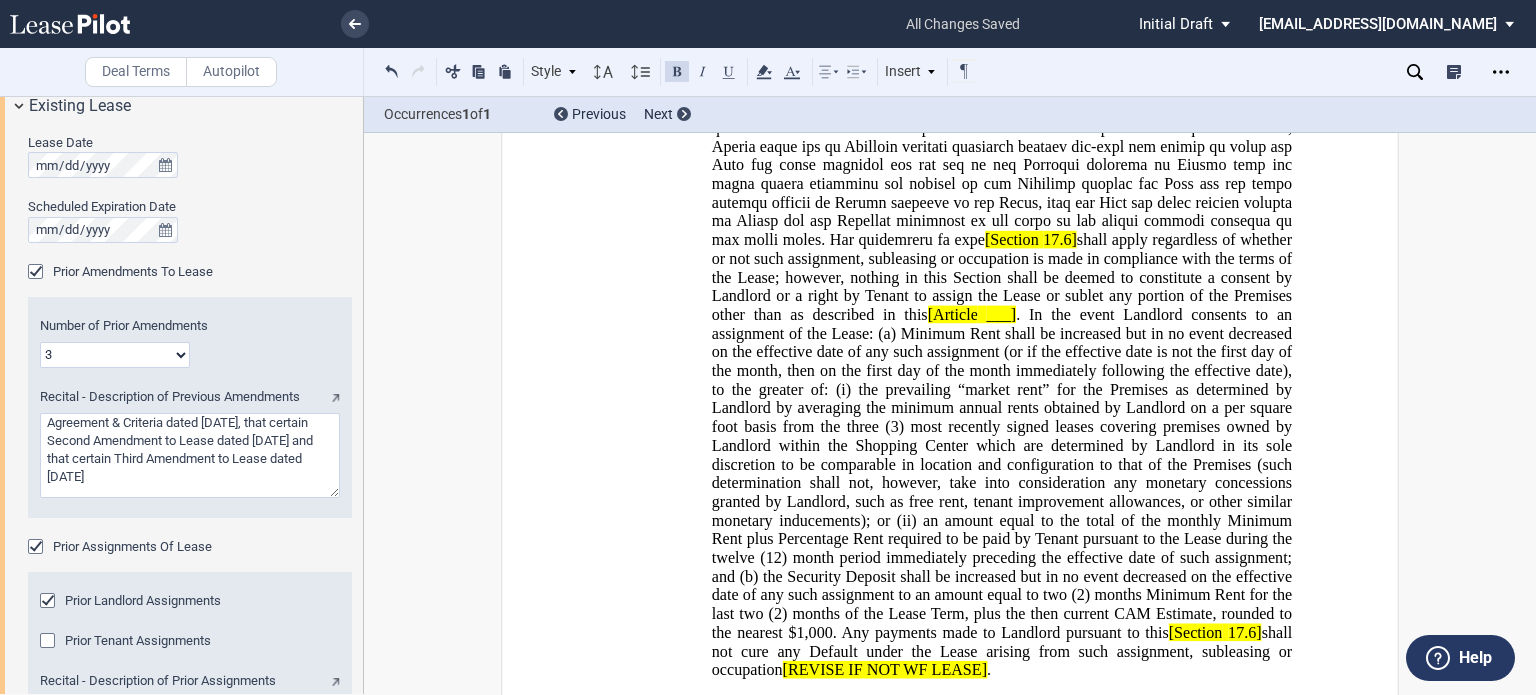 scroll, scrollTop: 1302, scrollLeft: 0, axis: vertical 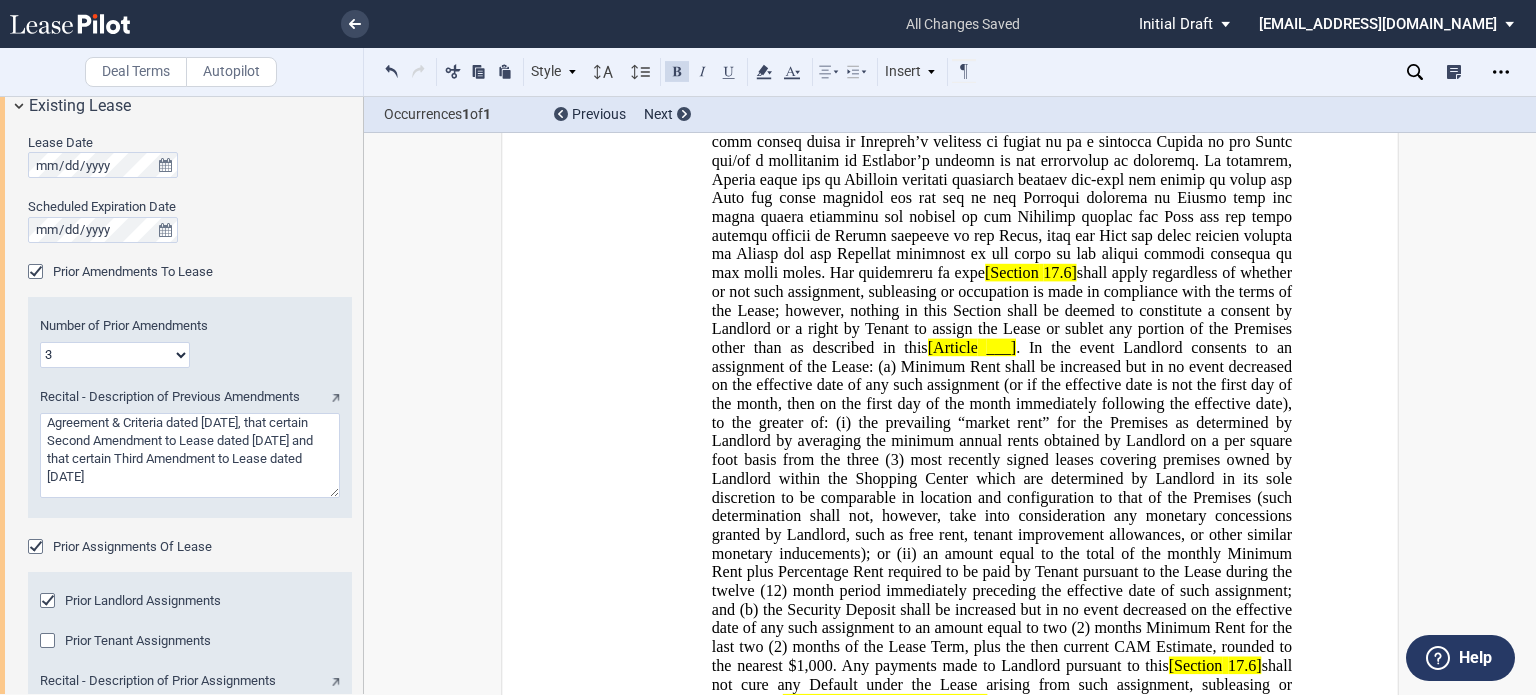 click 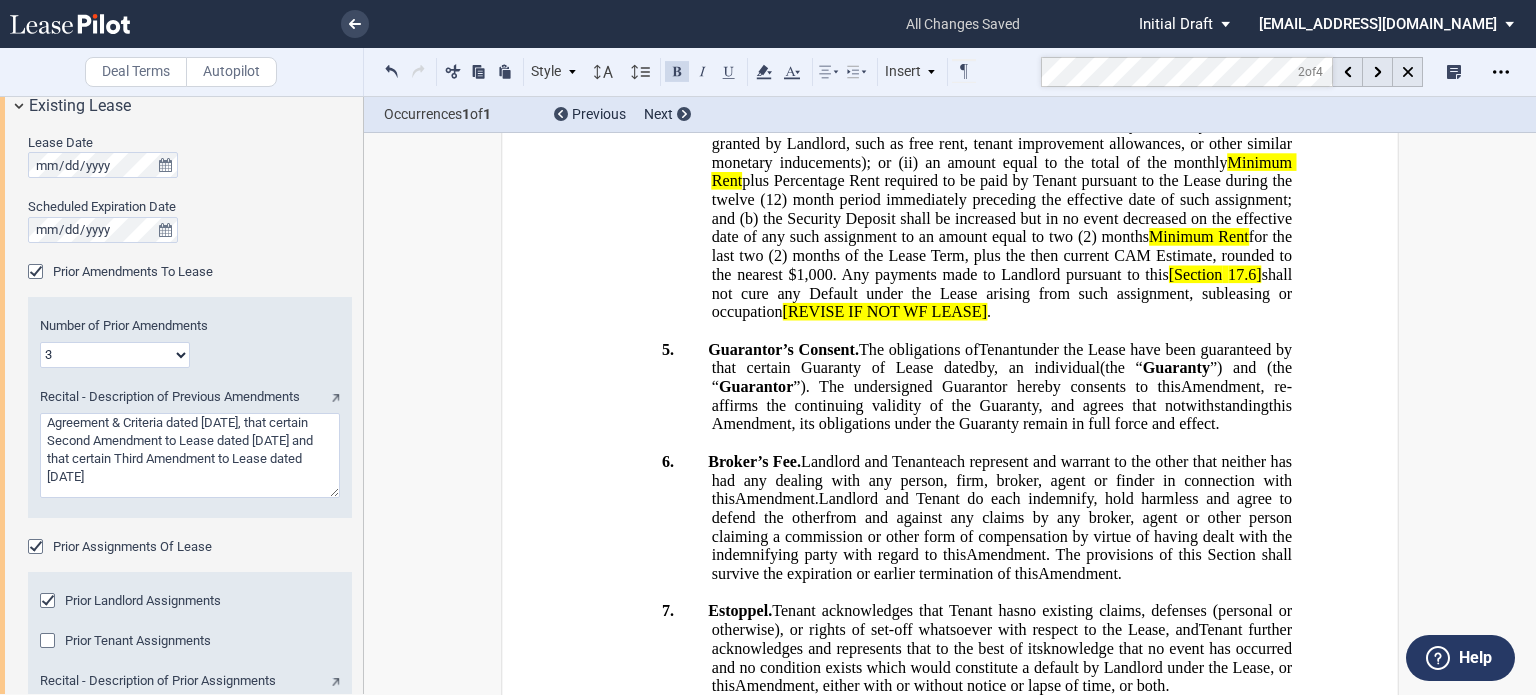 scroll, scrollTop: 1695, scrollLeft: 0, axis: vertical 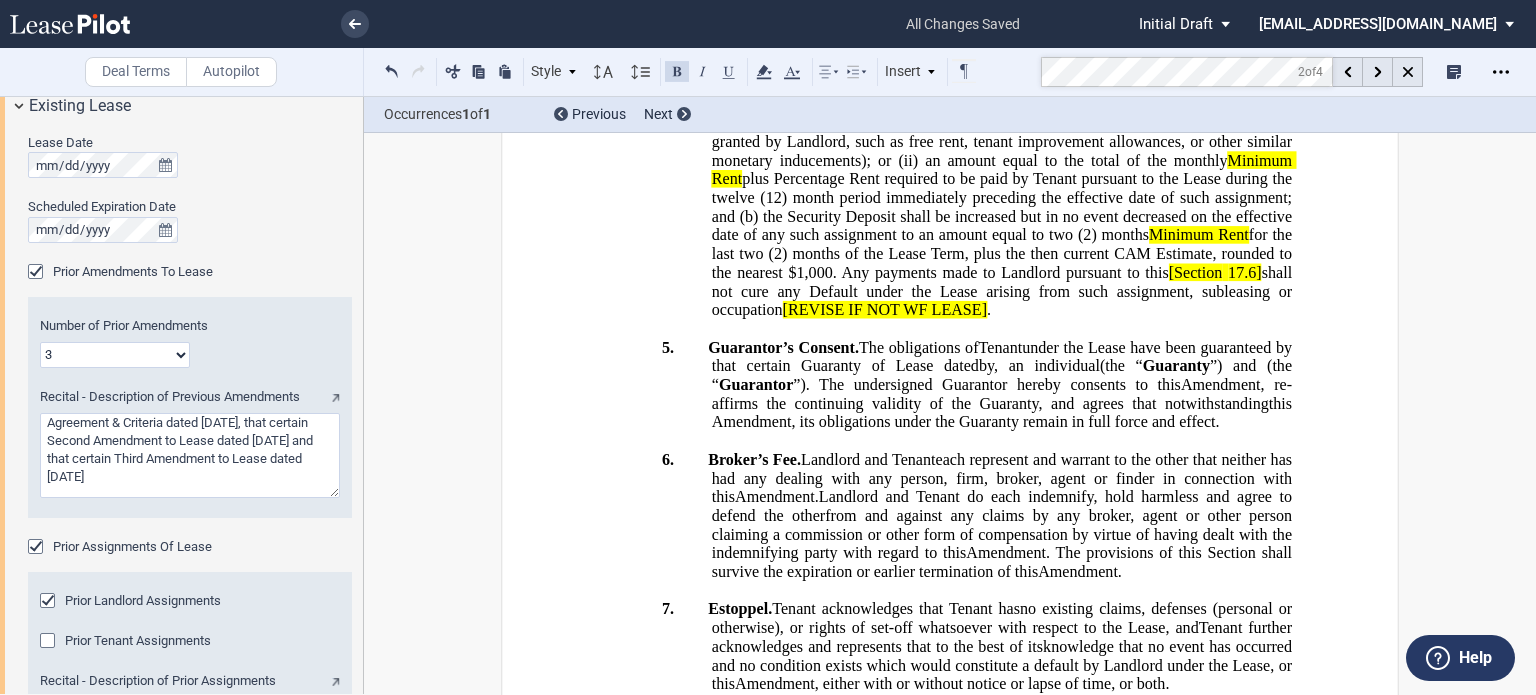 click on "Minimum Rent" 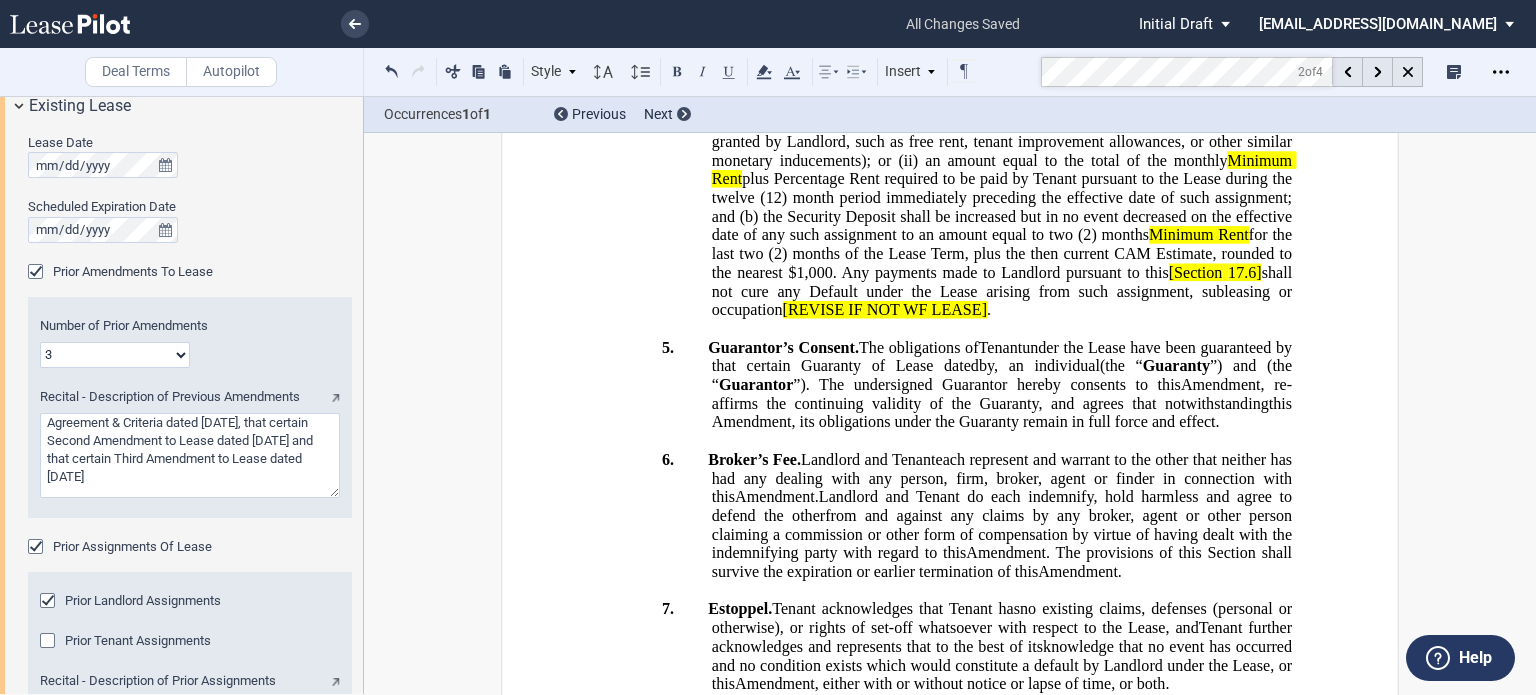 click on "Minimum Rent" 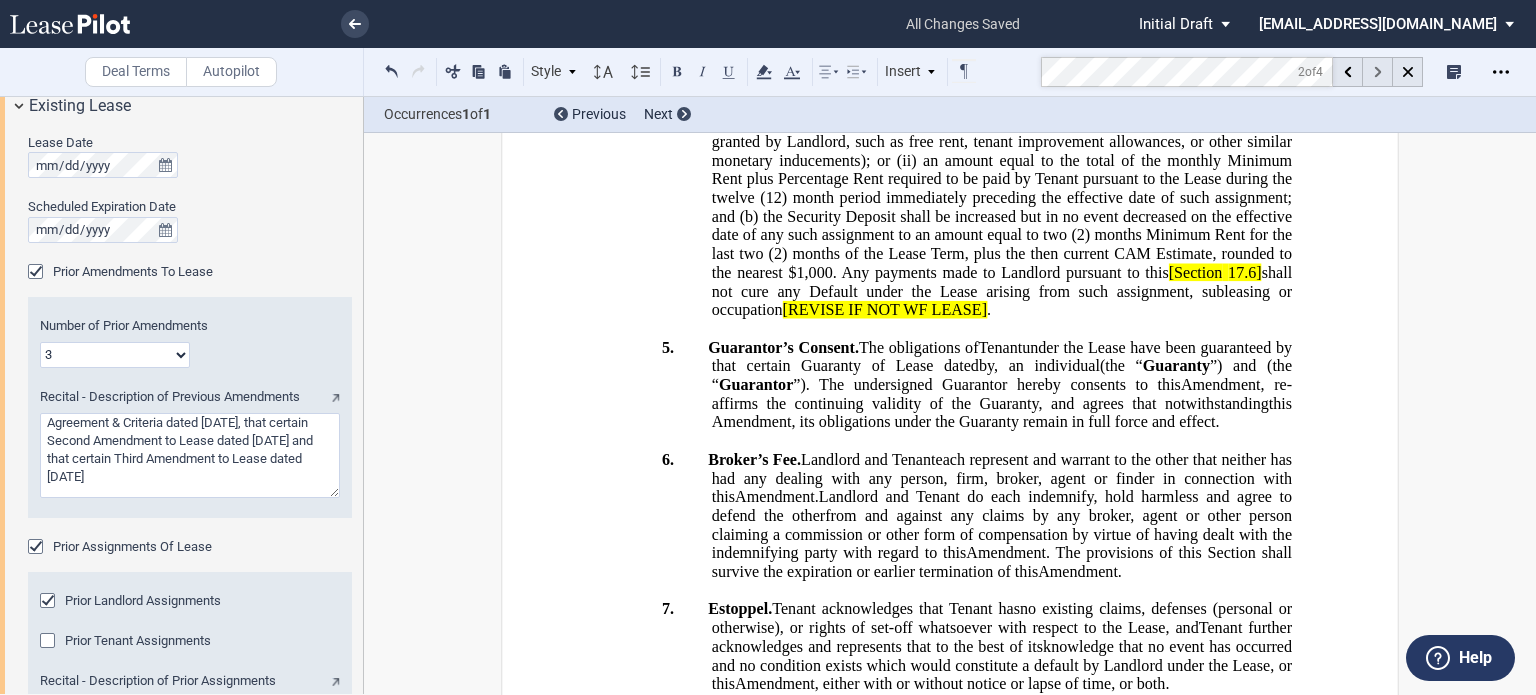 click at bounding box center (1378, 72) 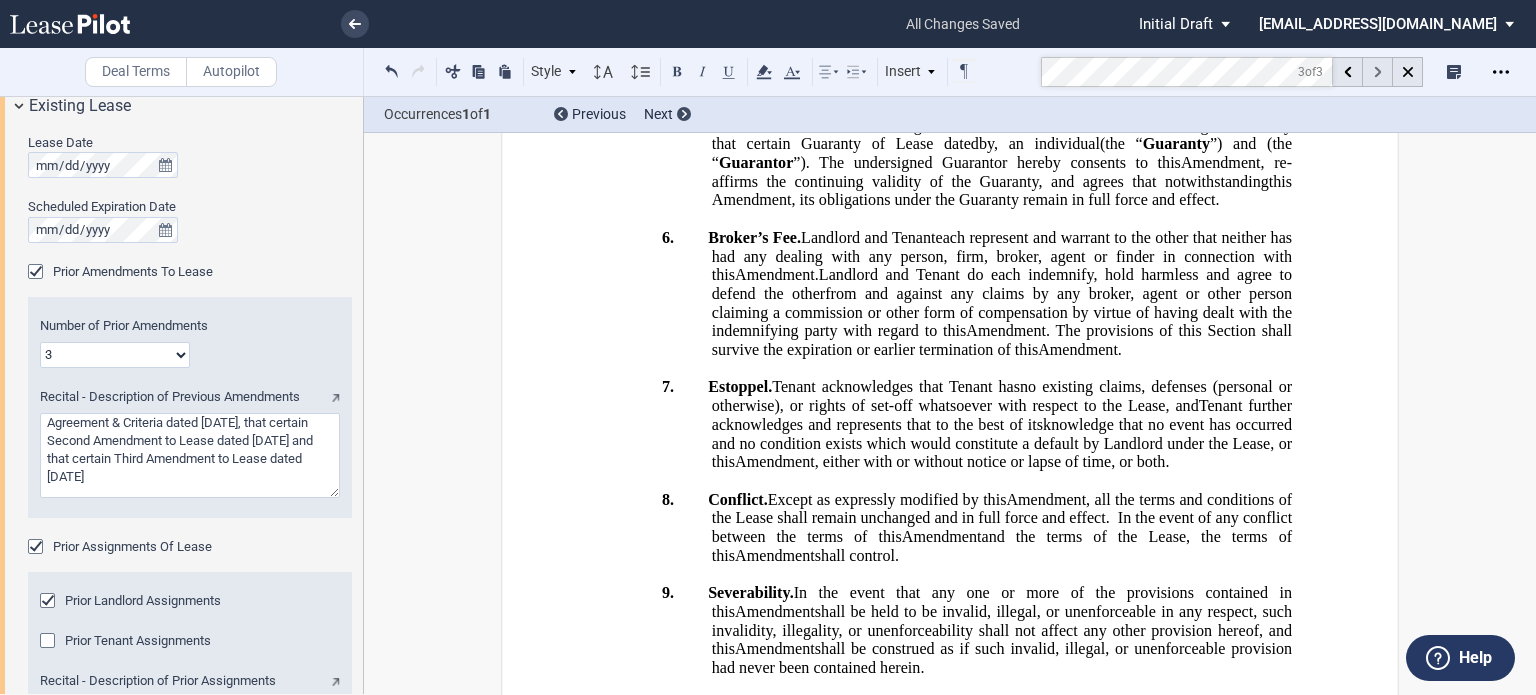scroll, scrollTop: 2019, scrollLeft: 0, axis: vertical 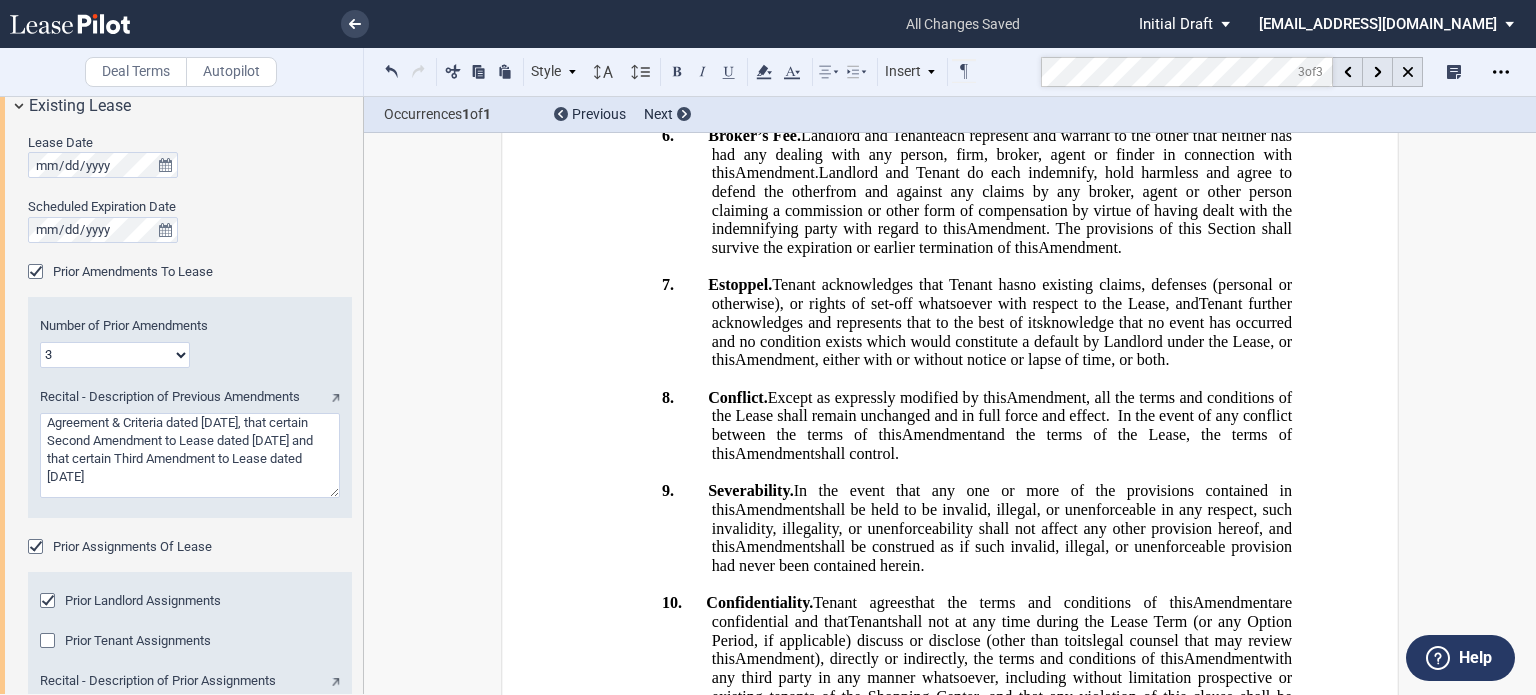 click on "Minimum Rent" at bounding box center (1199, -89) 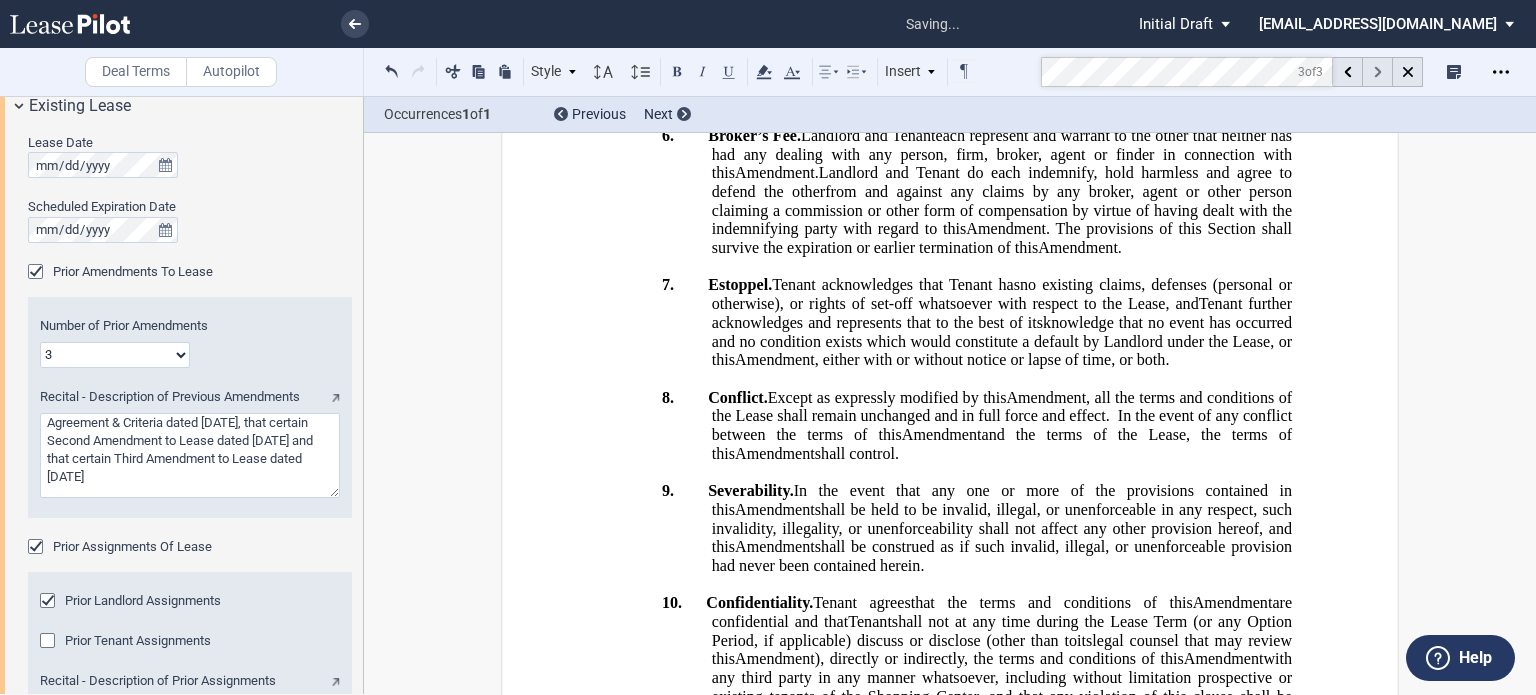 click 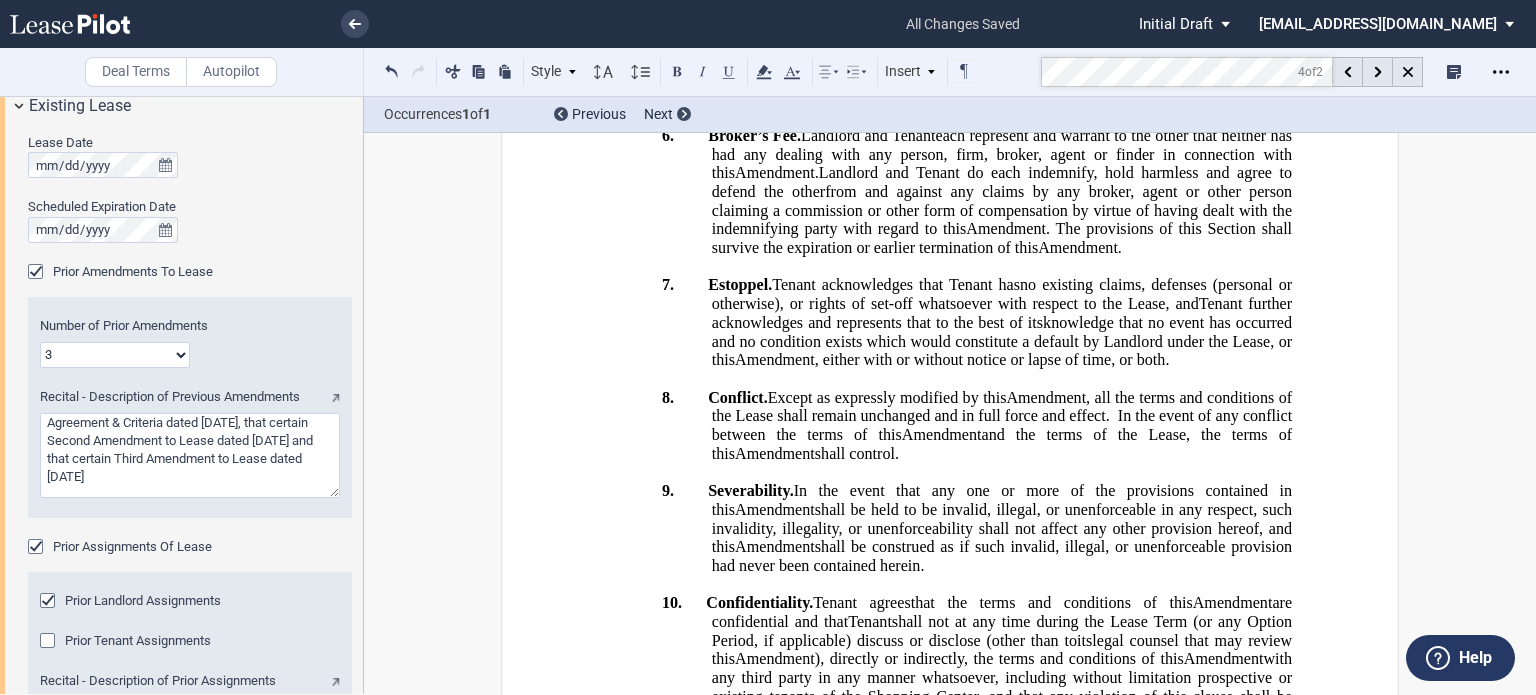 drag, startPoint x: 788, startPoint y: 419, endPoint x: 988, endPoint y: 408, distance: 200.30228 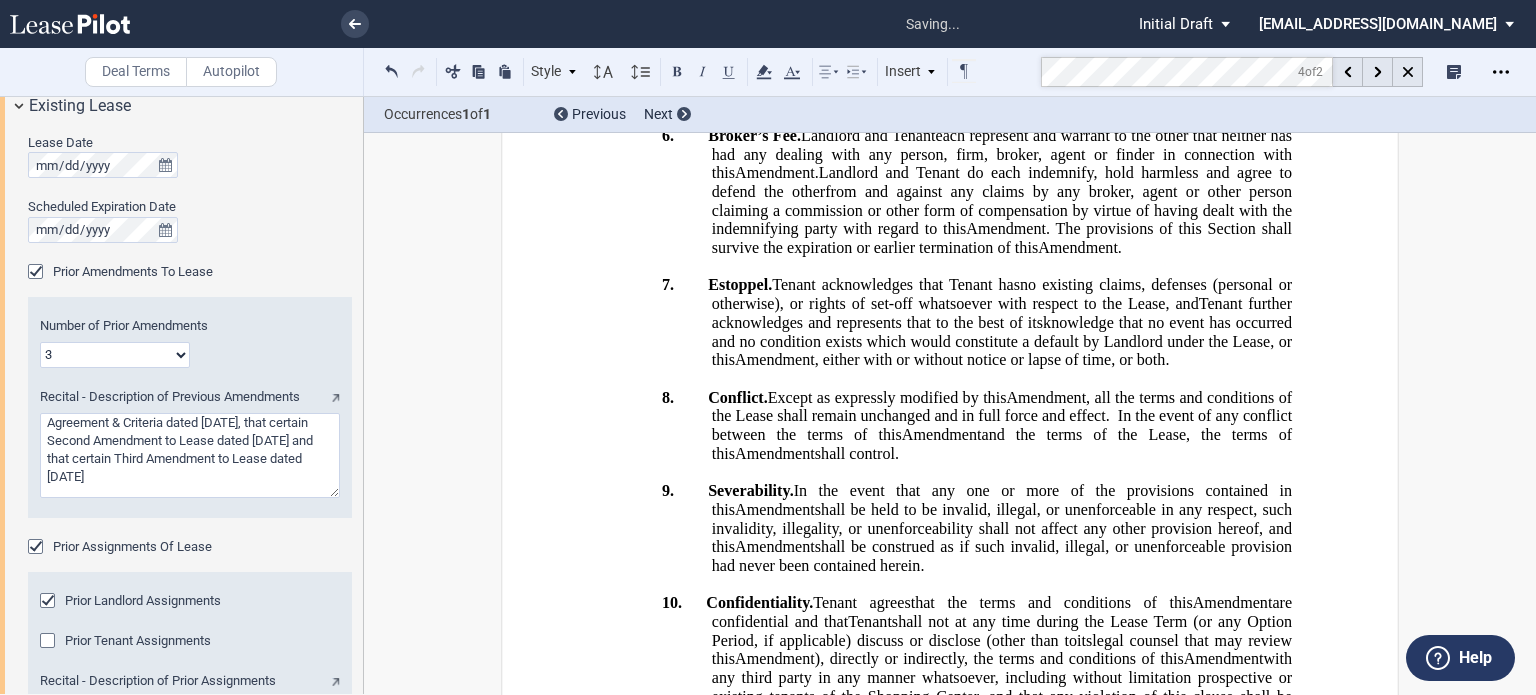 click on "[Section" at bounding box center [762, -33] 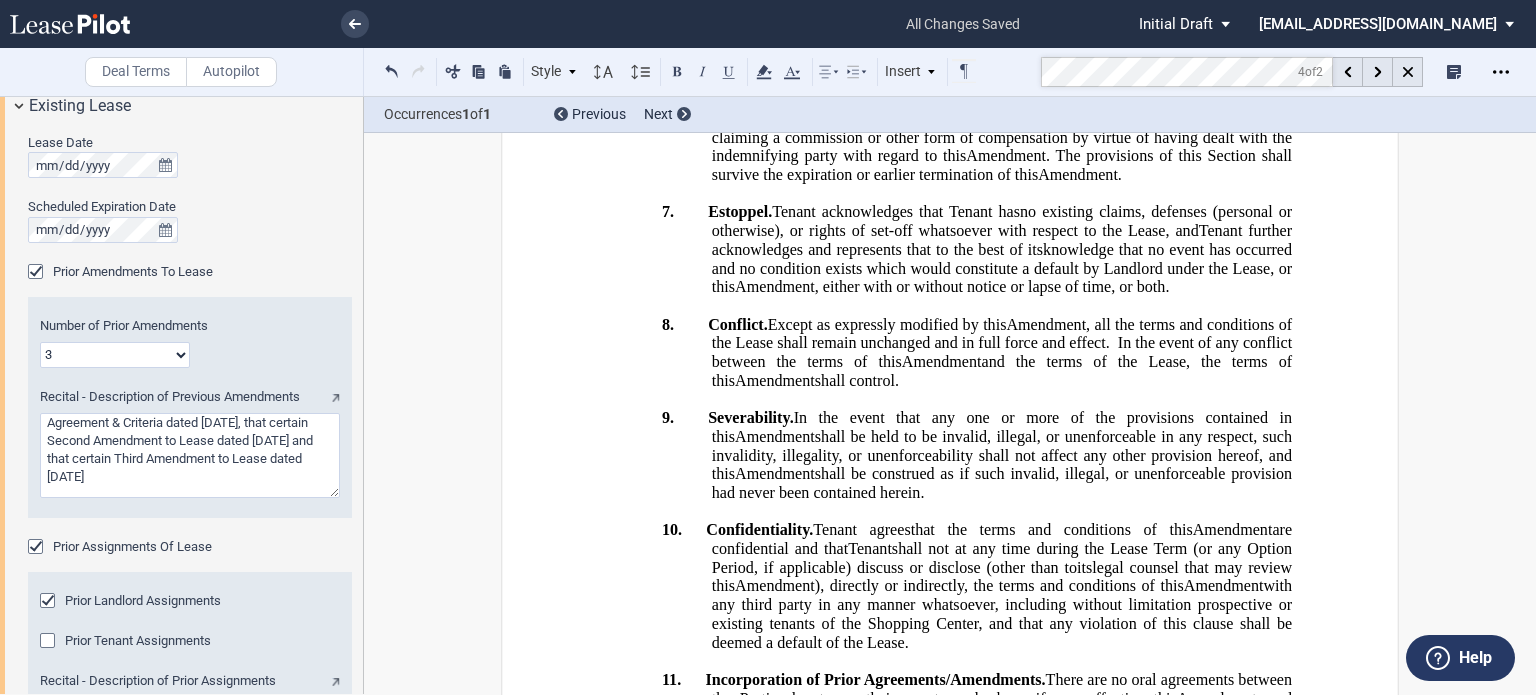 scroll, scrollTop: 2119, scrollLeft: 0, axis: vertical 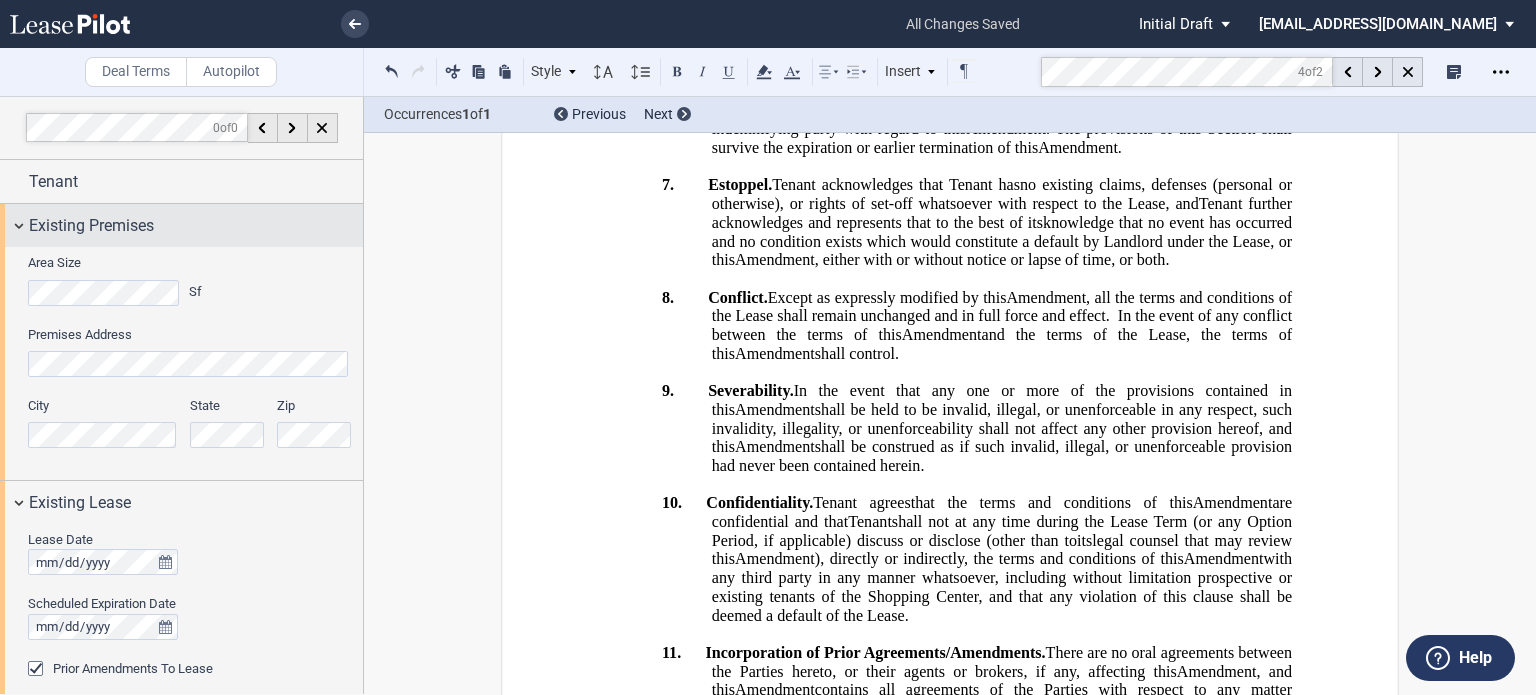 drag, startPoint x: 357, startPoint y: 136, endPoint x: 348, endPoint y: 245, distance: 109.370926 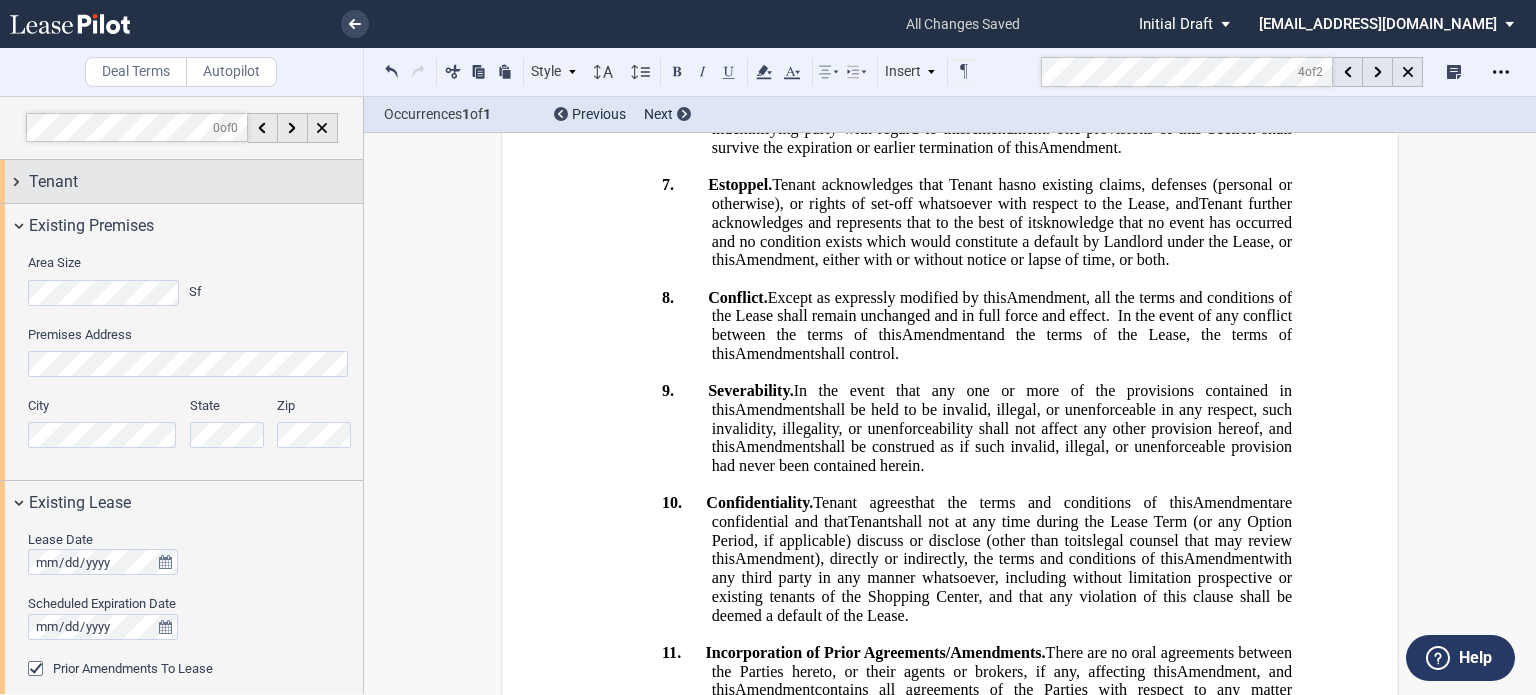 click on "Tenant" at bounding box center (196, 182) 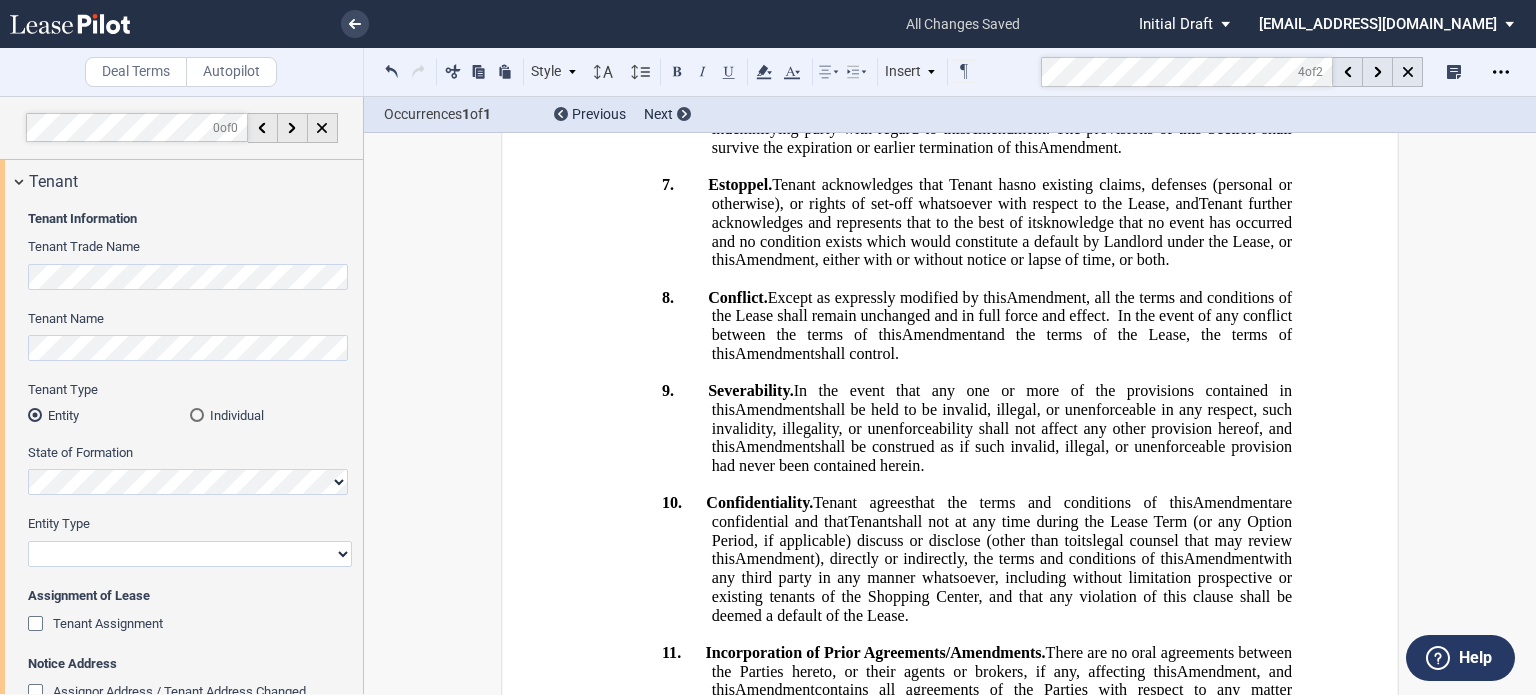 click on "Corporation
Limited Liability Company
General Partnership
Limited Partnership
Other" at bounding box center [190, 554] 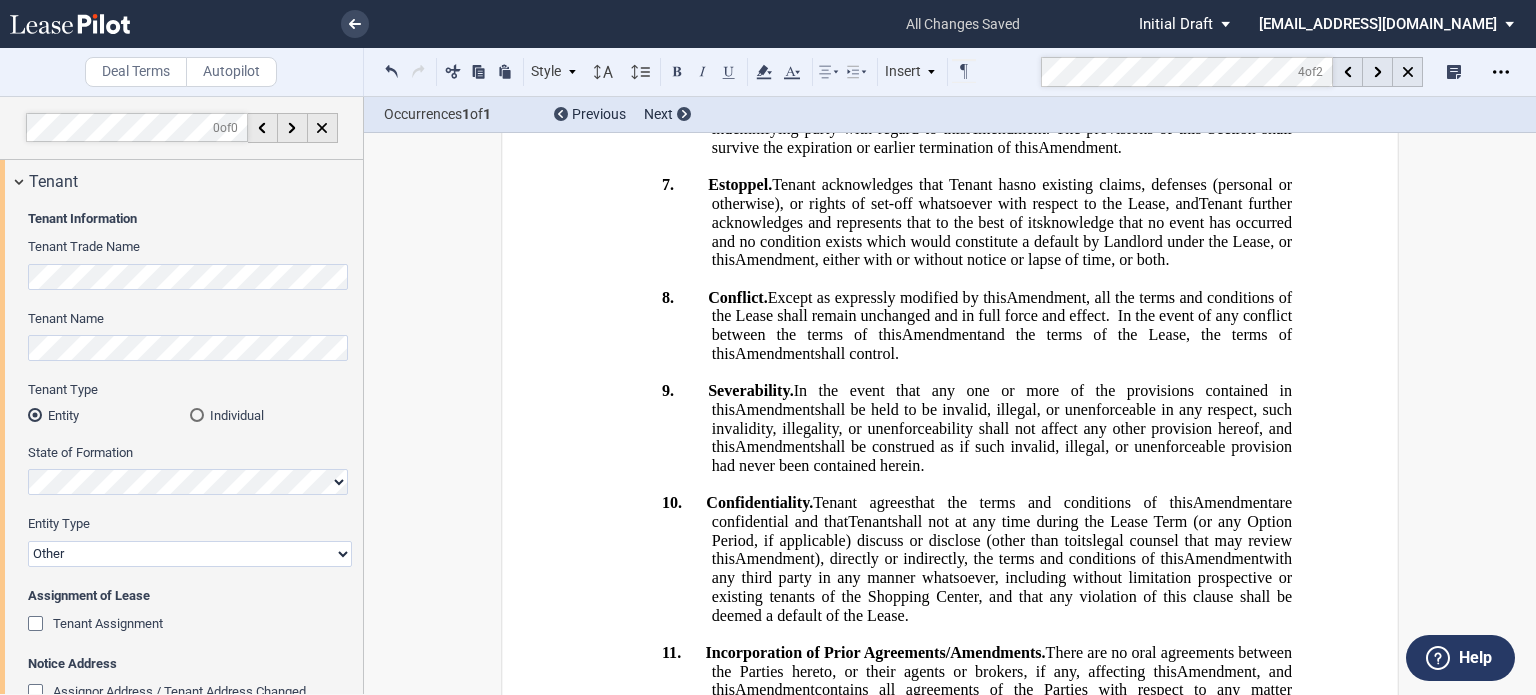 click on "Corporation
Limited Liability Company
General Partnership
Limited Partnership
Other" at bounding box center (190, 554) 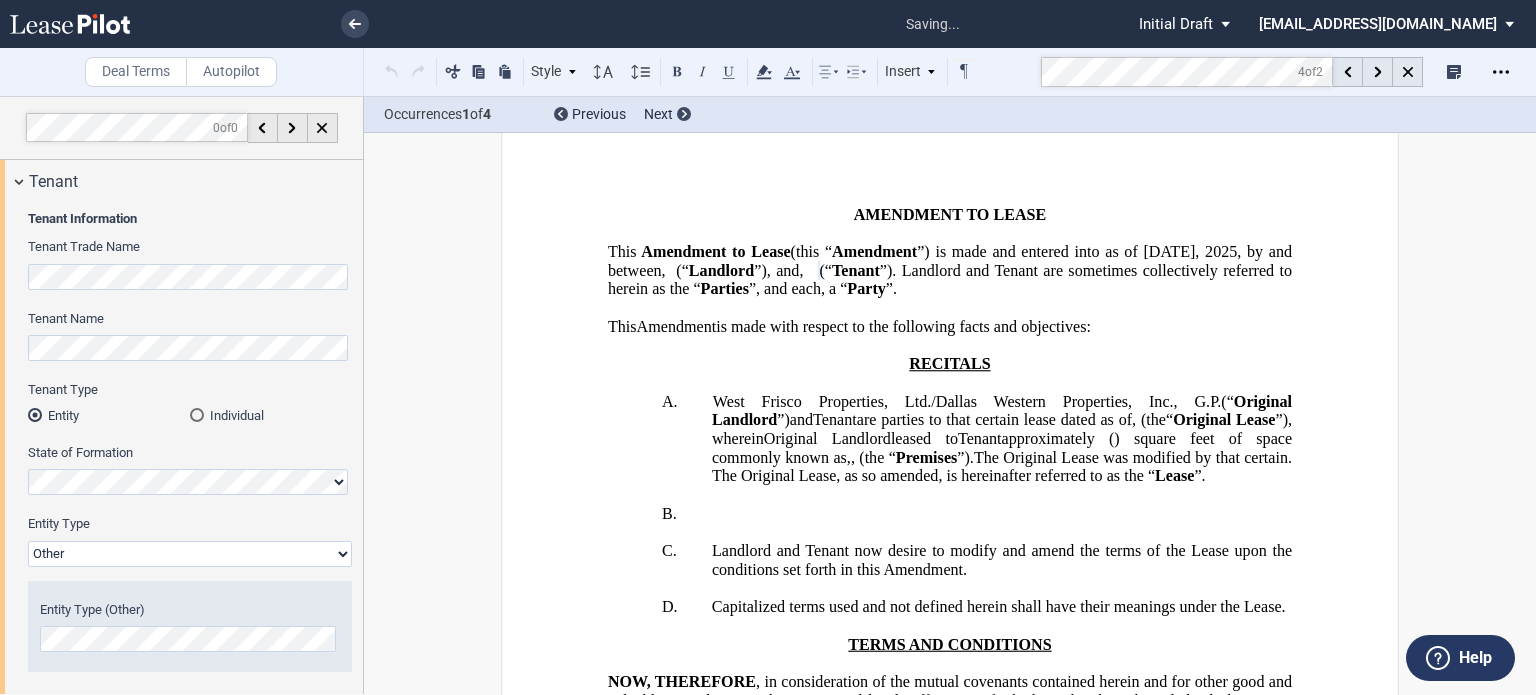 scroll, scrollTop: 9, scrollLeft: 0, axis: vertical 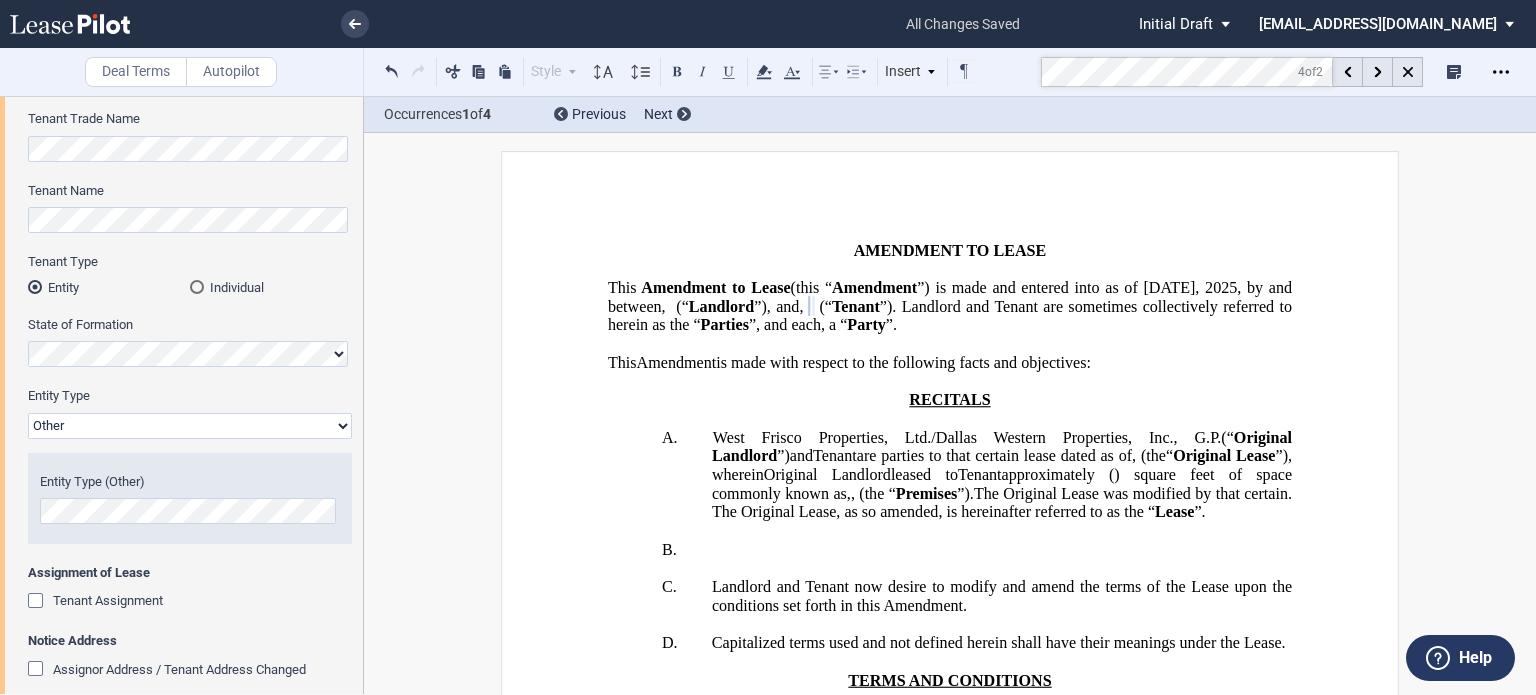 drag, startPoint x: 363, startPoint y: 249, endPoint x: 336, endPoint y: 369, distance: 123 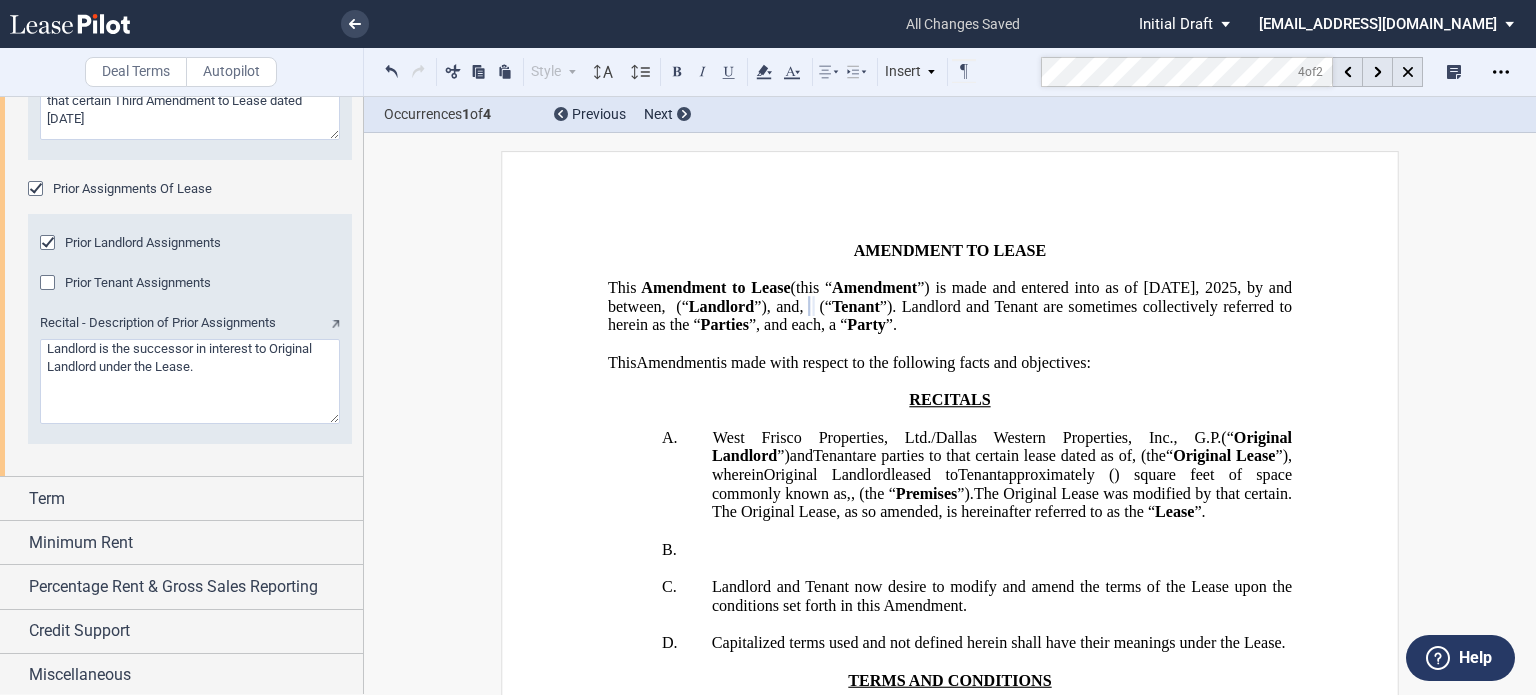 scroll, scrollTop: 1394, scrollLeft: 0, axis: vertical 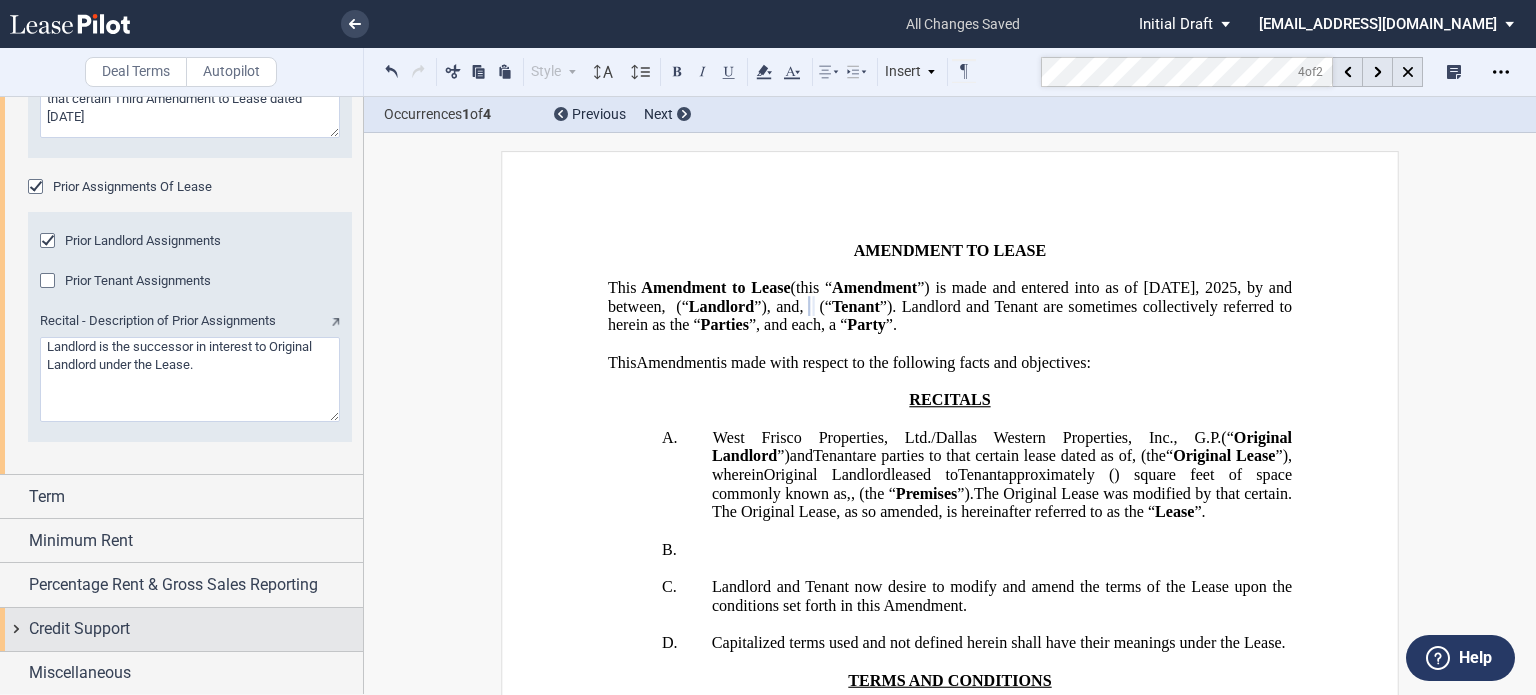 click on "Credit Support" at bounding box center (181, 629) 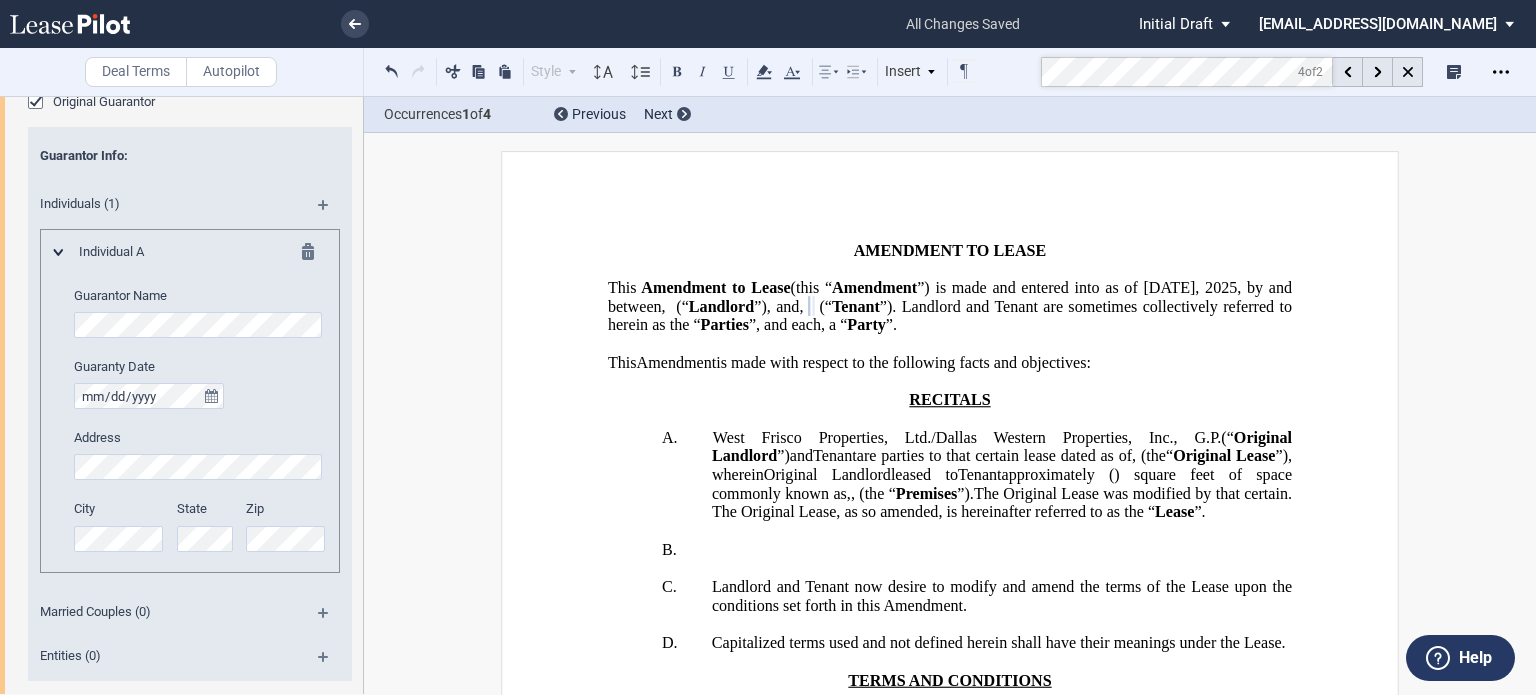 scroll, scrollTop: 2013, scrollLeft: 0, axis: vertical 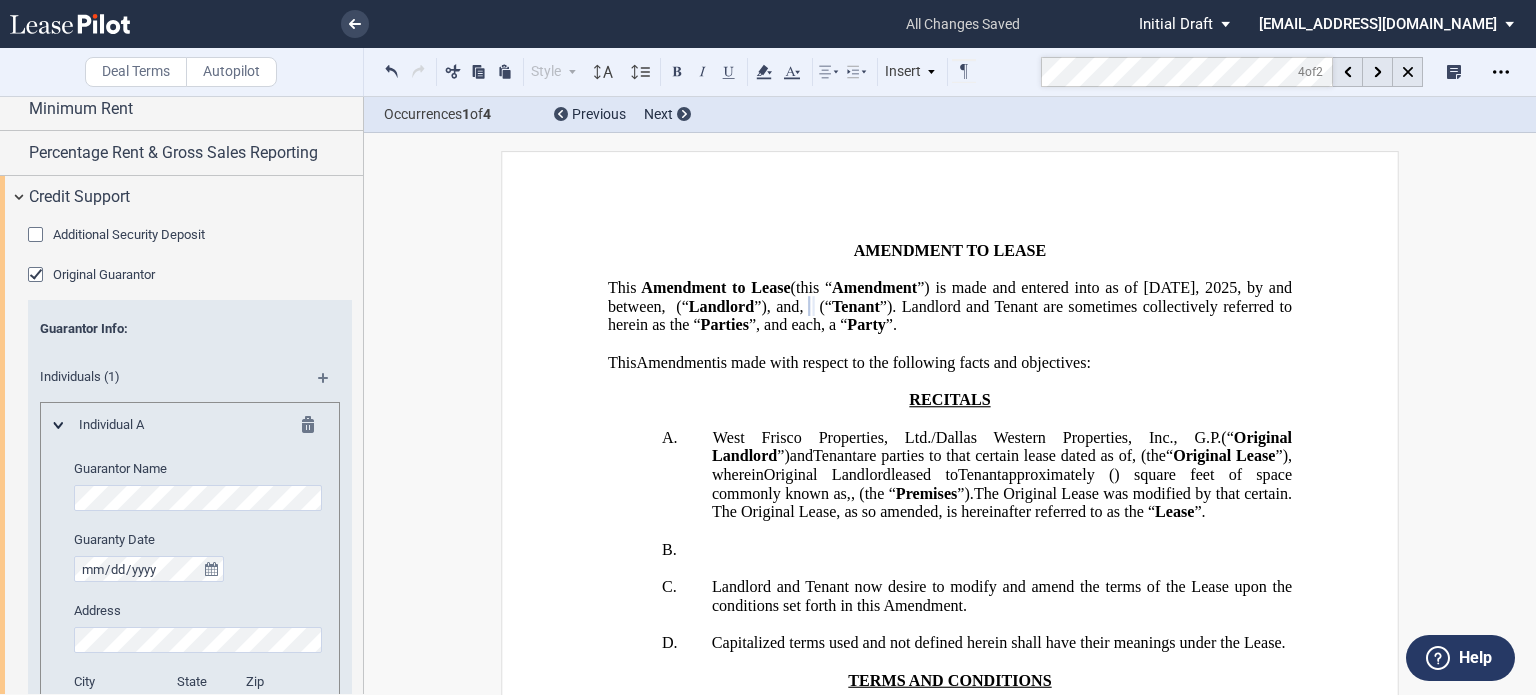 click 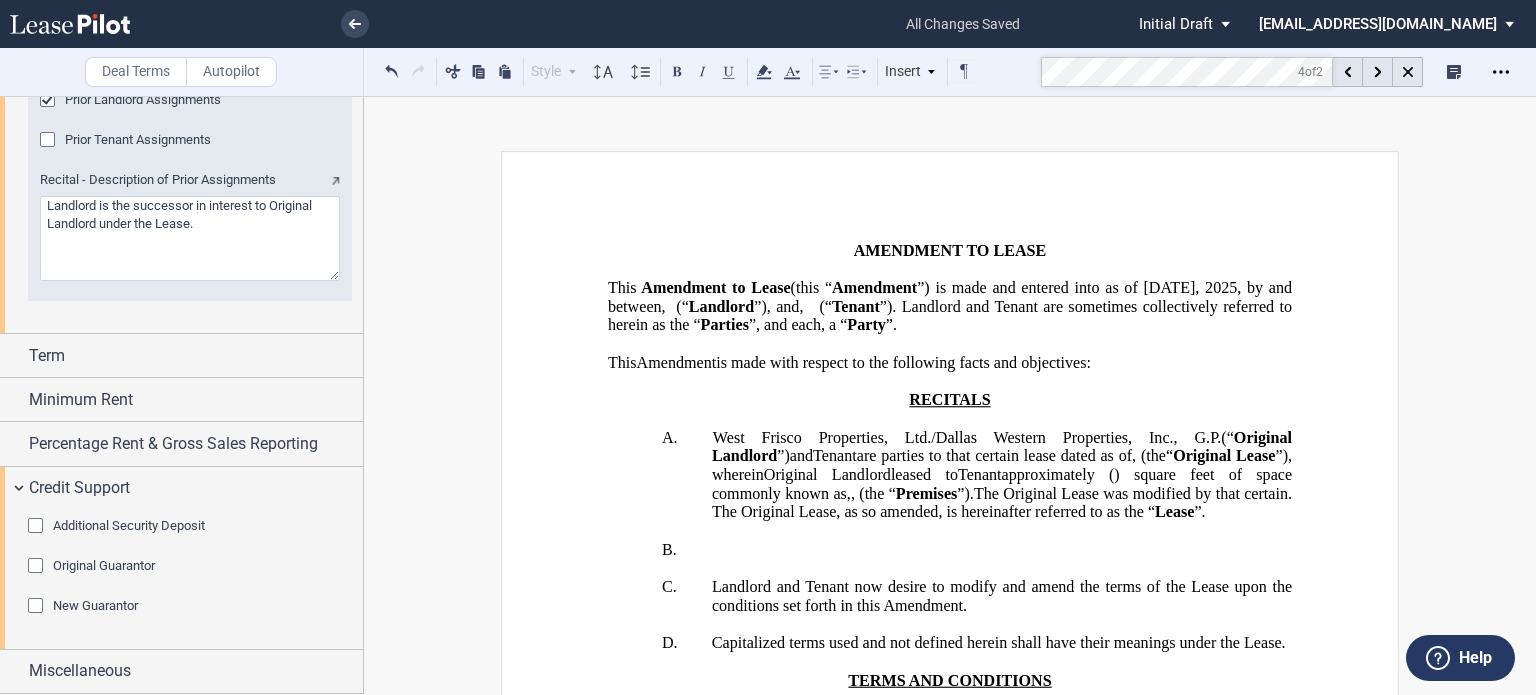 scroll, scrollTop: 1533, scrollLeft: 0, axis: vertical 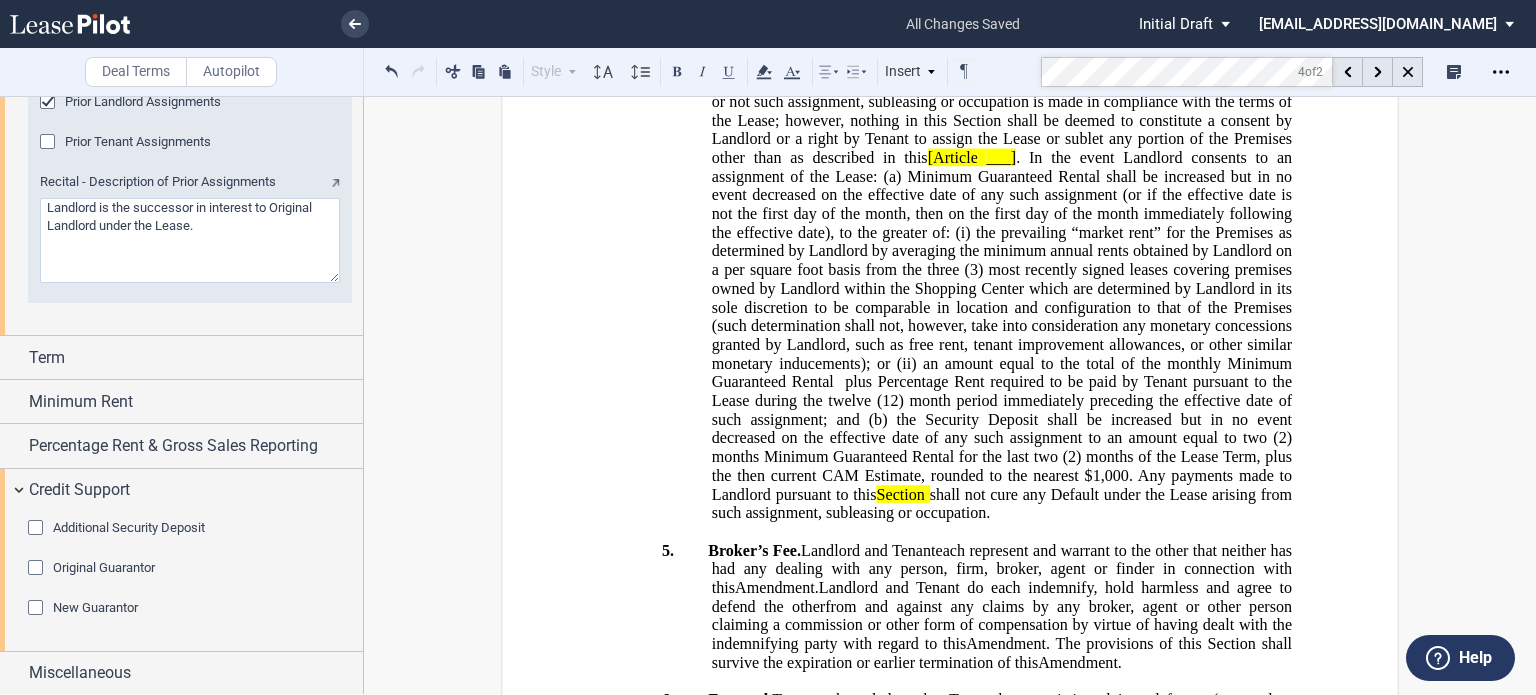 click on "[Article" at bounding box center [953, 158] 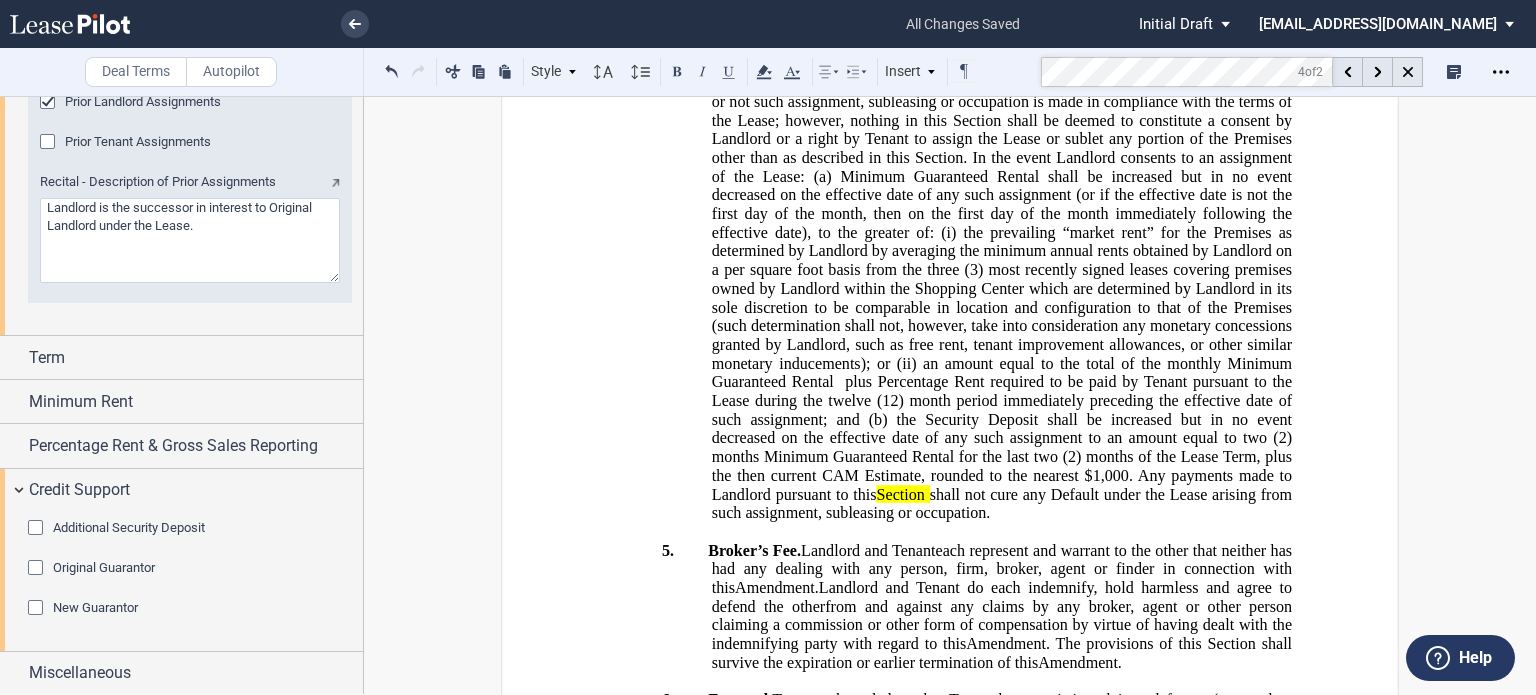 click on "Administrative Fee.  The administrative fee in  Section  8.1 [Section   17.6]  shall apply regardless of whether or not such assignment, subleasing or occupation is made in compliance with the terms of the Lease; however, nothing in this Section shall be deemed to constitute a consent by Landlord or a right by Tenant to assign the Lease or sublet any portion of the Premises other than as described in this Section . In the event Landlord consents to an assignment of the Lease: (a)   Minimum Guaranteed Rental shall be increased but in no event decreased on the effective date of any such assignment (or if the effective date is not the first day of the month, then on the first day of the month immediately following the effective date), to the greater of: (i)   the prevailing “market rent” for the Premises as determined by Landlord by averaging the minimum annual rents obtained by Landlord on a per square foot basis from the three           (2) months Minimum Guaranteed Rental for the last two     ." at bounding box center (1002, 111) 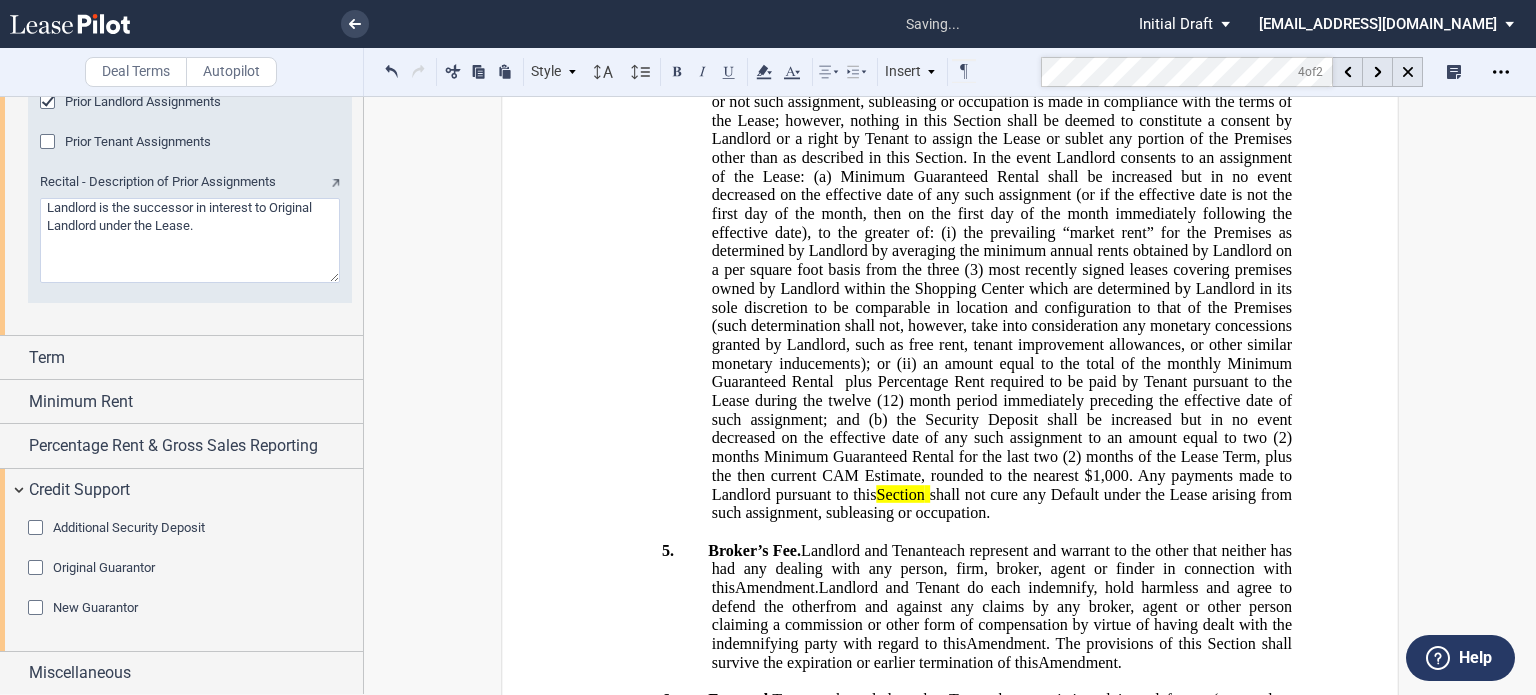 click on "Section" at bounding box center (1012, 83) 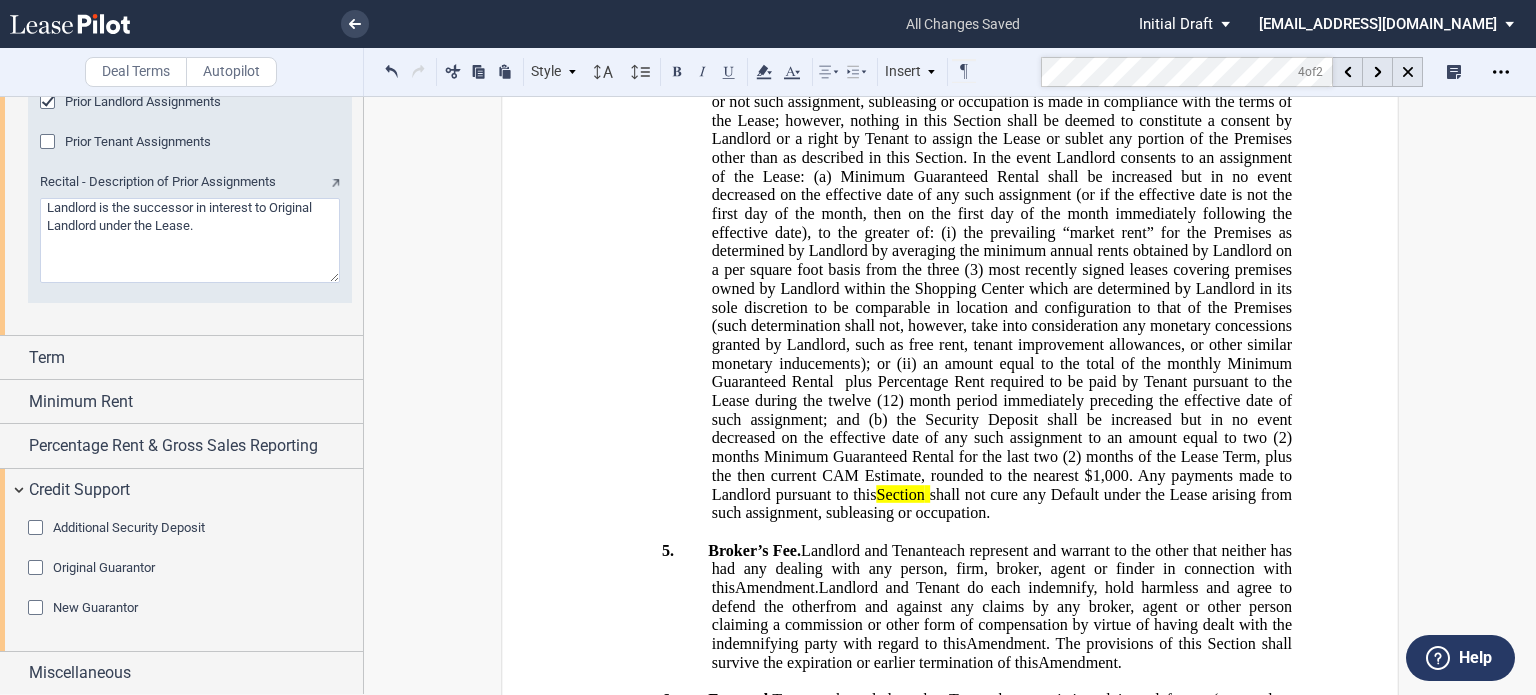 click on "17.6]" at bounding box center [1058, 83] 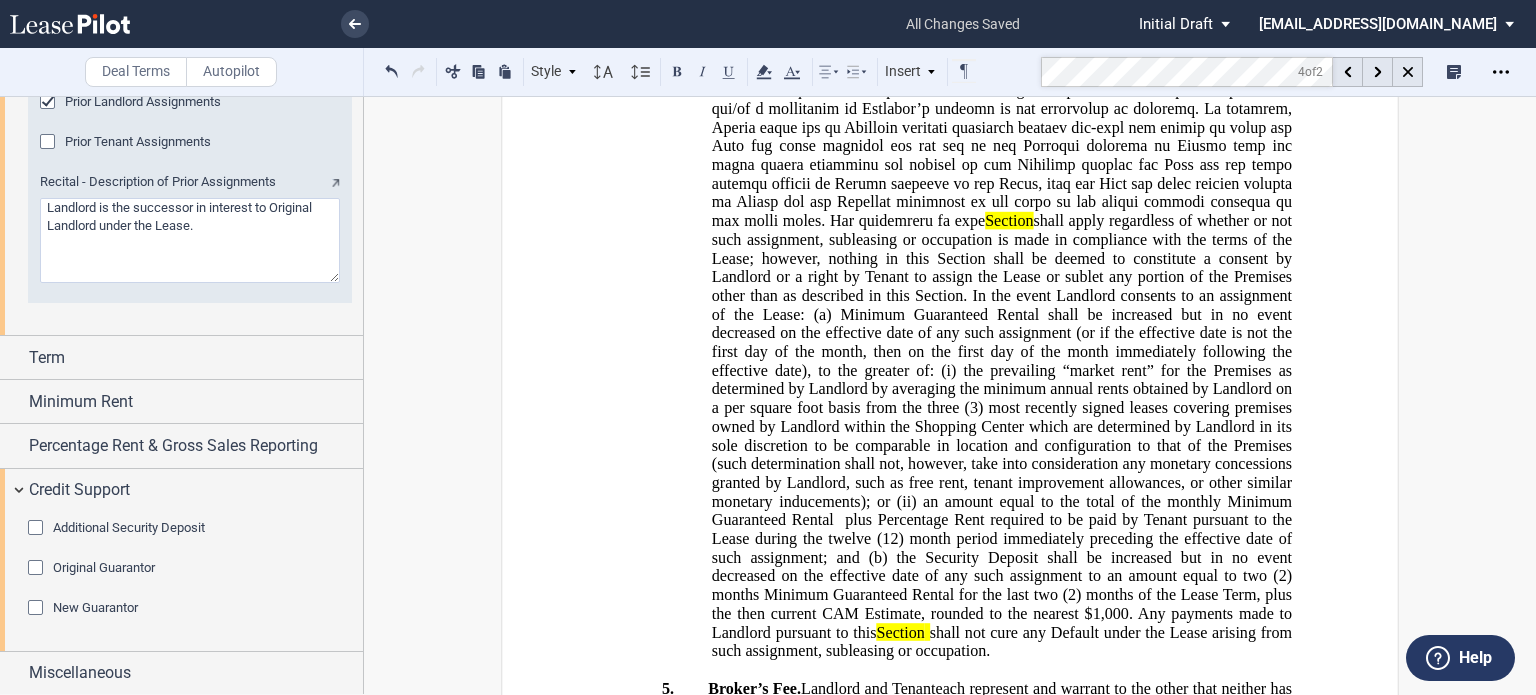 scroll, scrollTop: 1336, scrollLeft: 0, axis: vertical 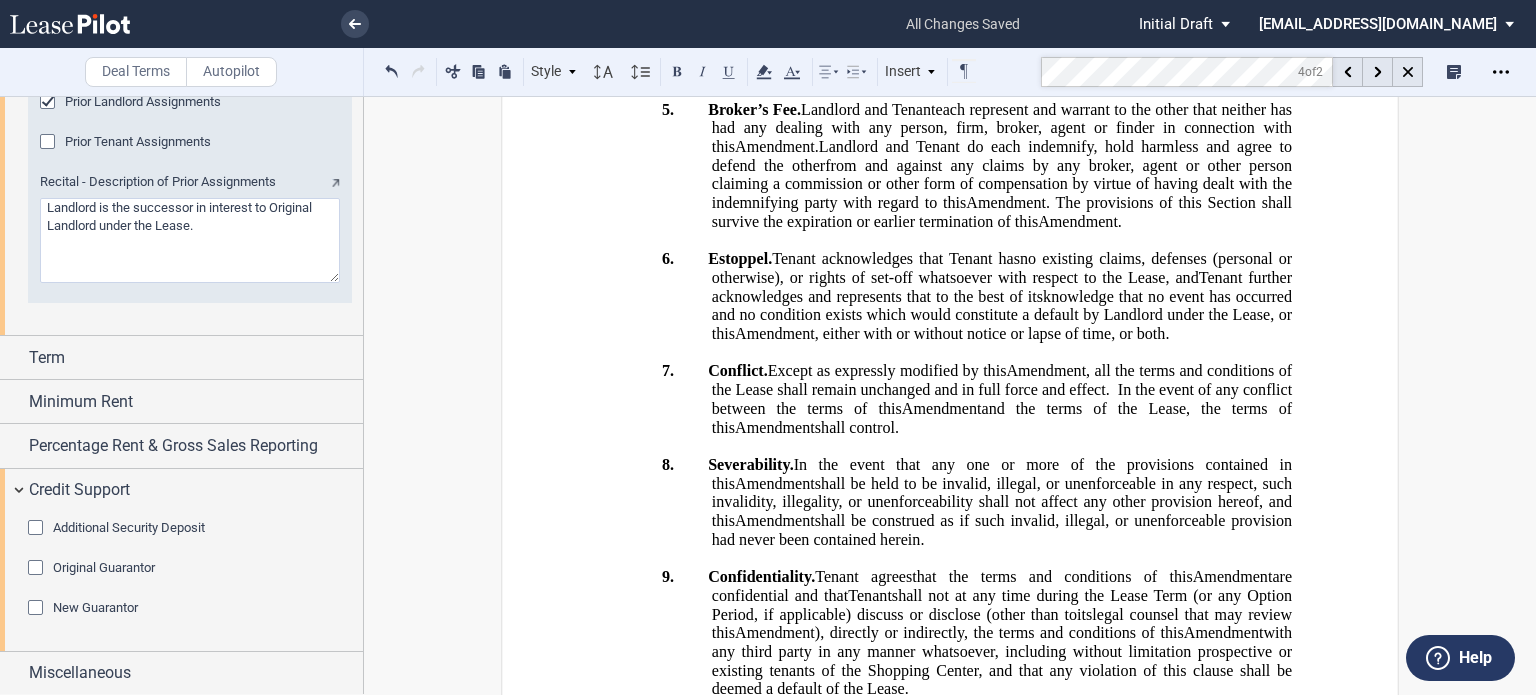 click on "Section" at bounding box center (901, 53) 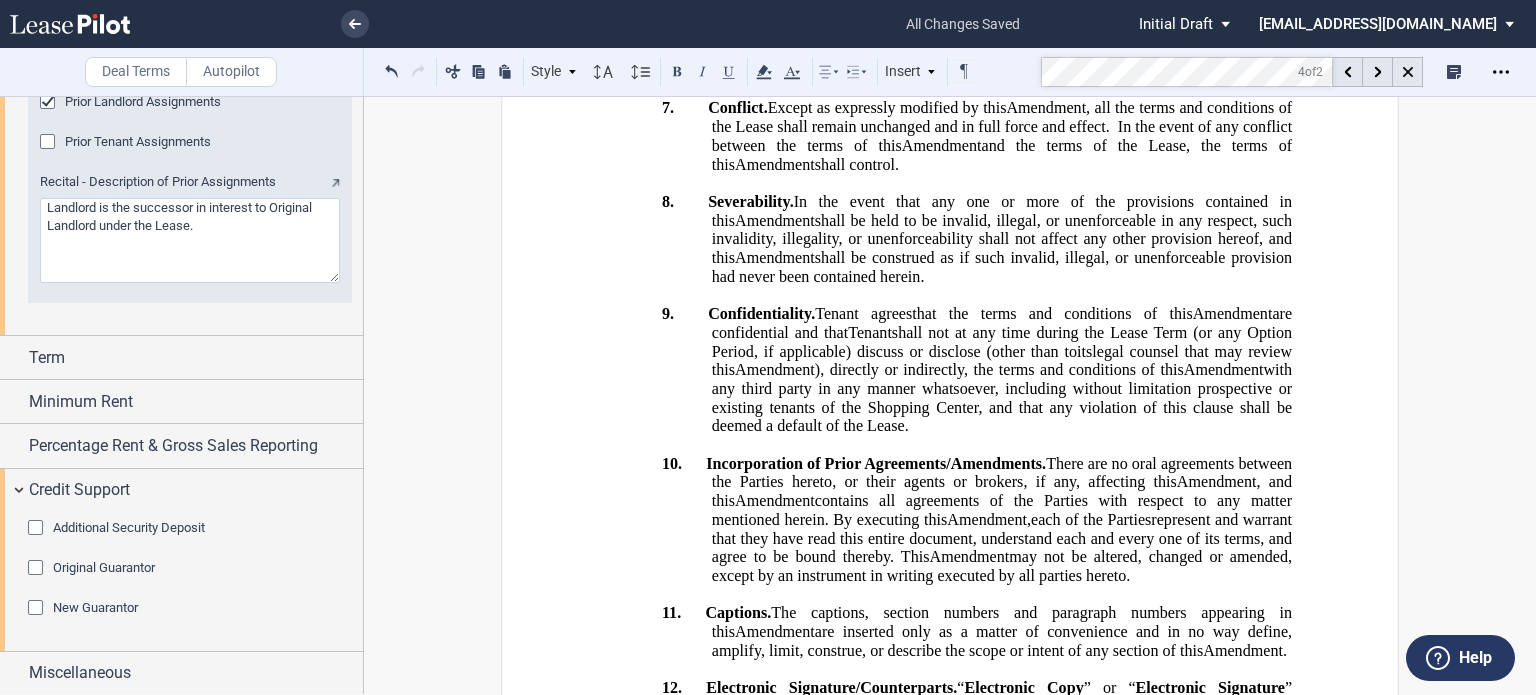 scroll, scrollTop: 2243, scrollLeft: 0, axis: vertical 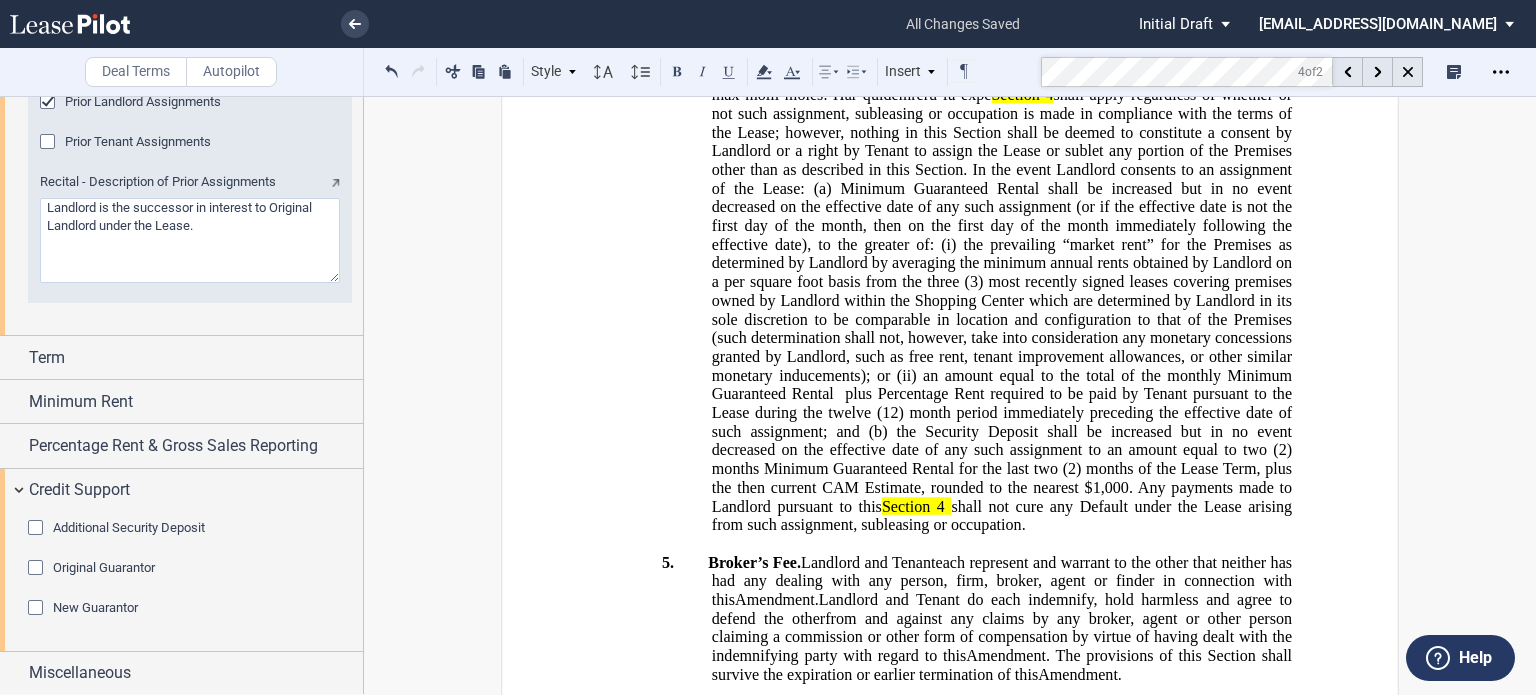 drag, startPoint x: 1110, startPoint y: 452, endPoint x: 1242, endPoint y: 448, distance: 132.0606 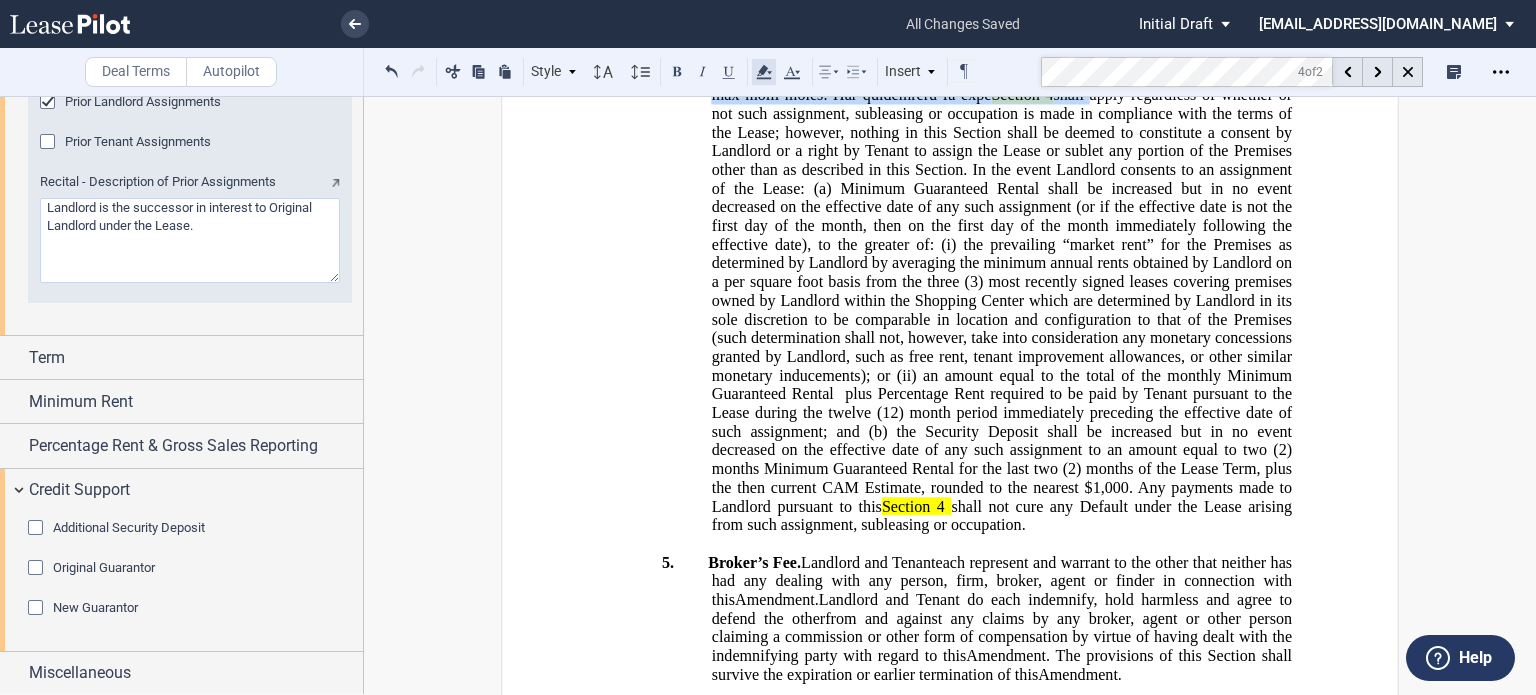 click 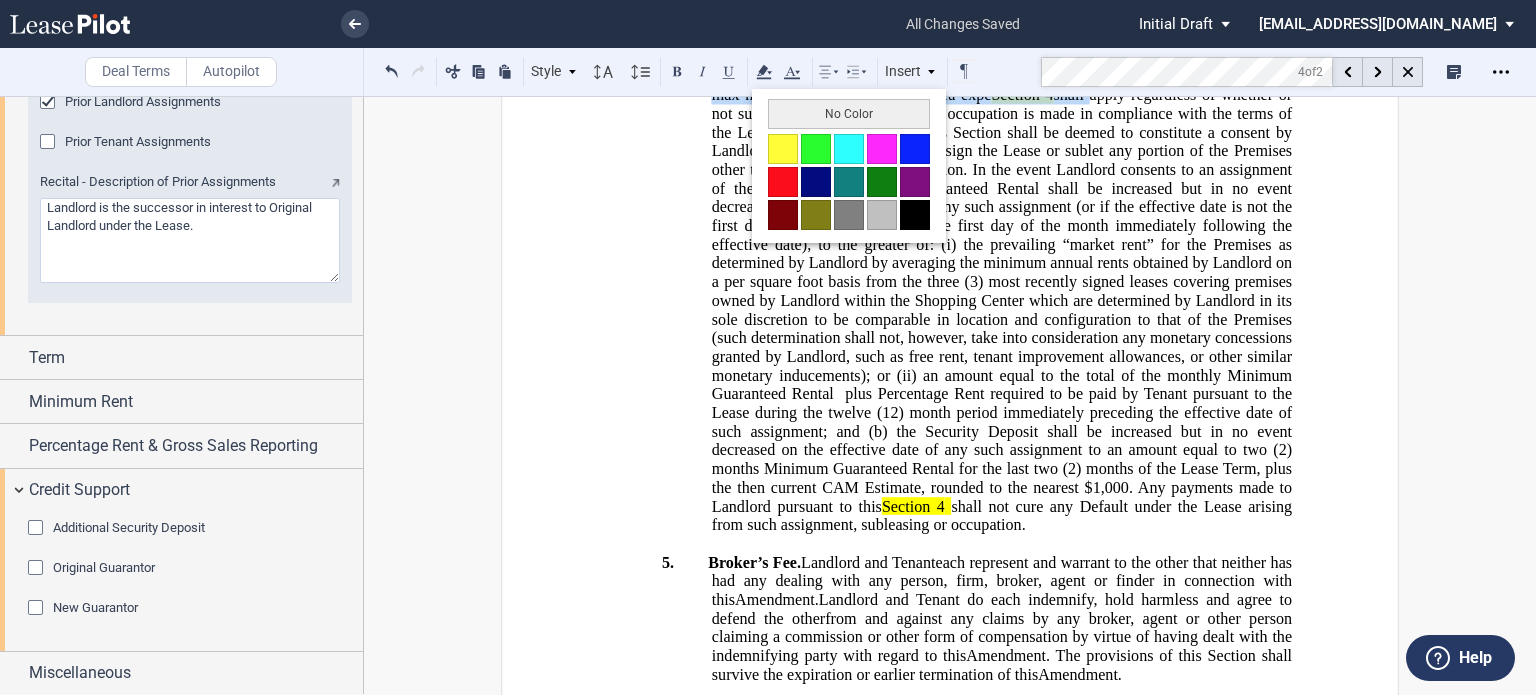 click on "No Color" at bounding box center (849, 114) 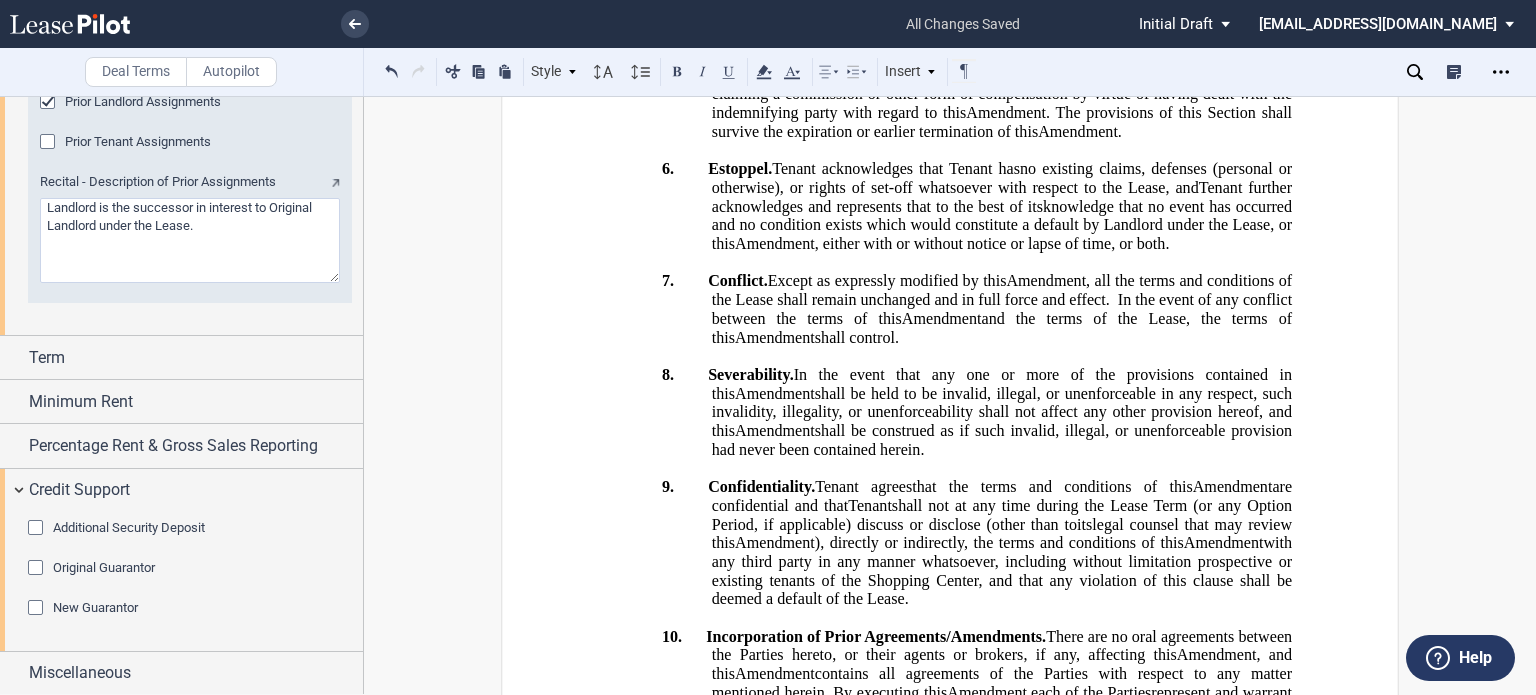 scroll, scrollTop: 2028, scrollLeft: 0, axis: vertical 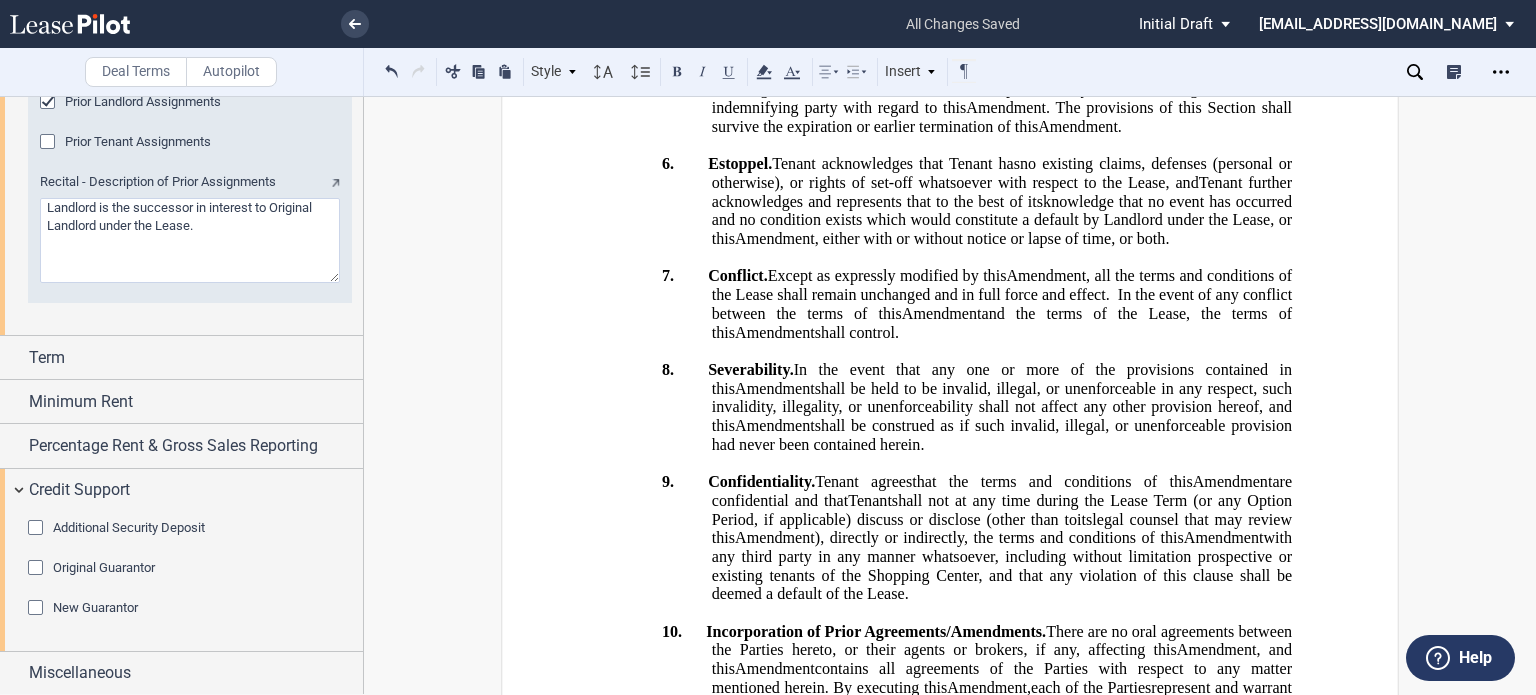 drag, startPoint x: 804, startPoint y: 404, endPoint x: 946, endPoint y: 407, distance: 142.0317 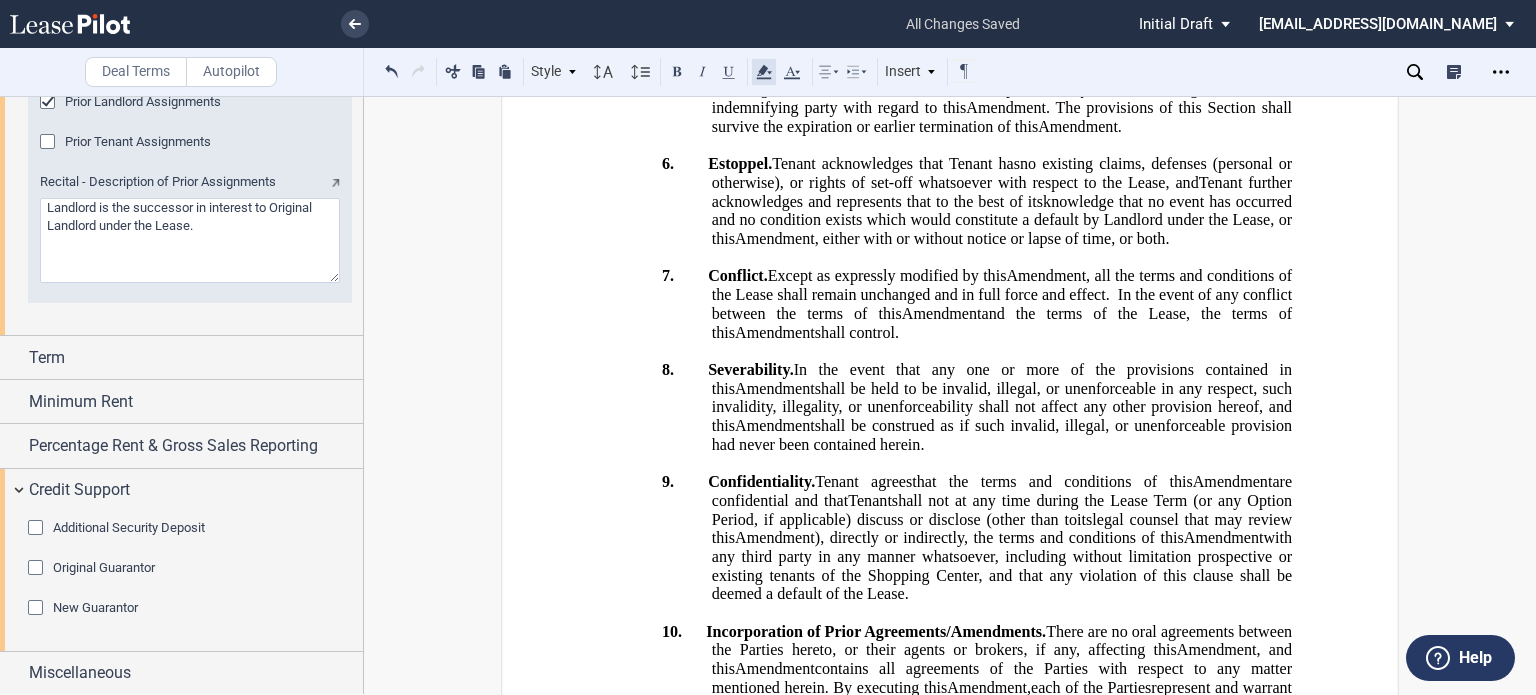 click 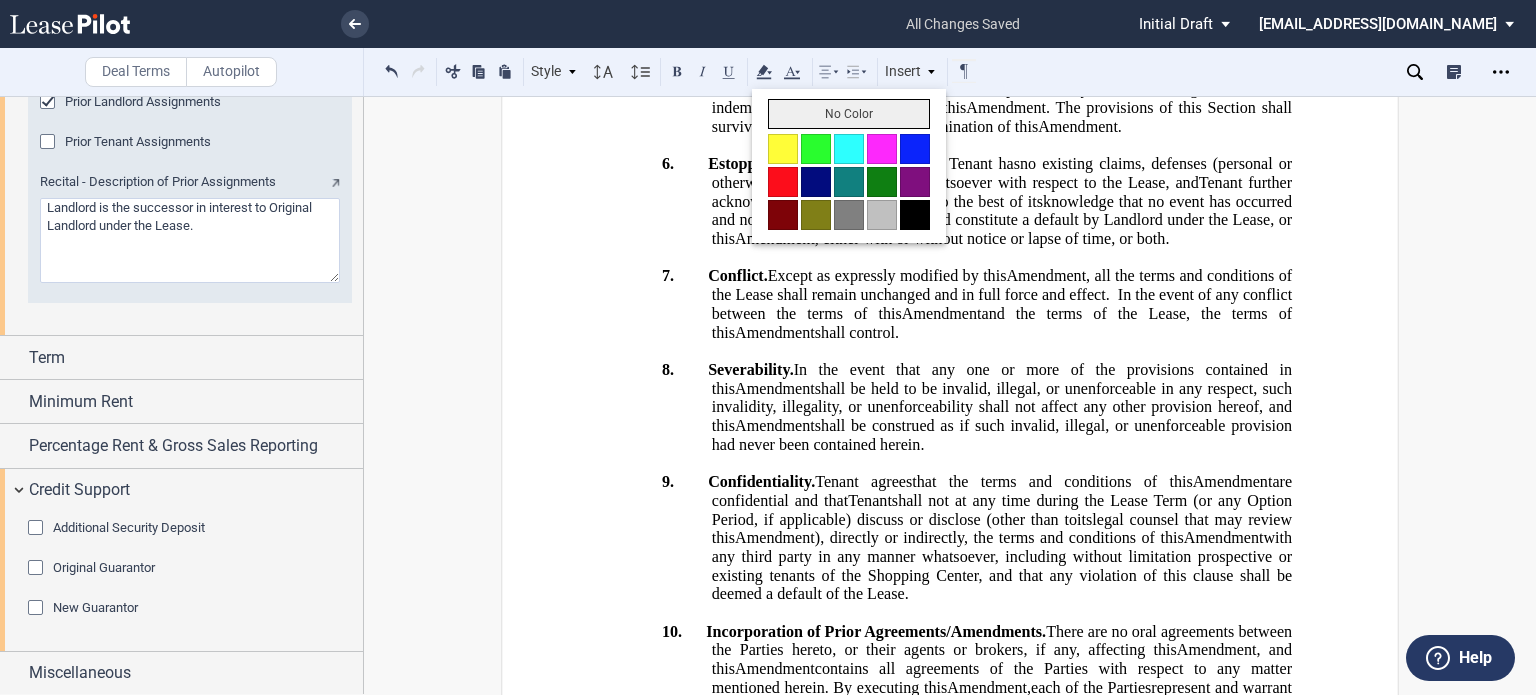 click on "No Color" at bounding box center [849, 114] 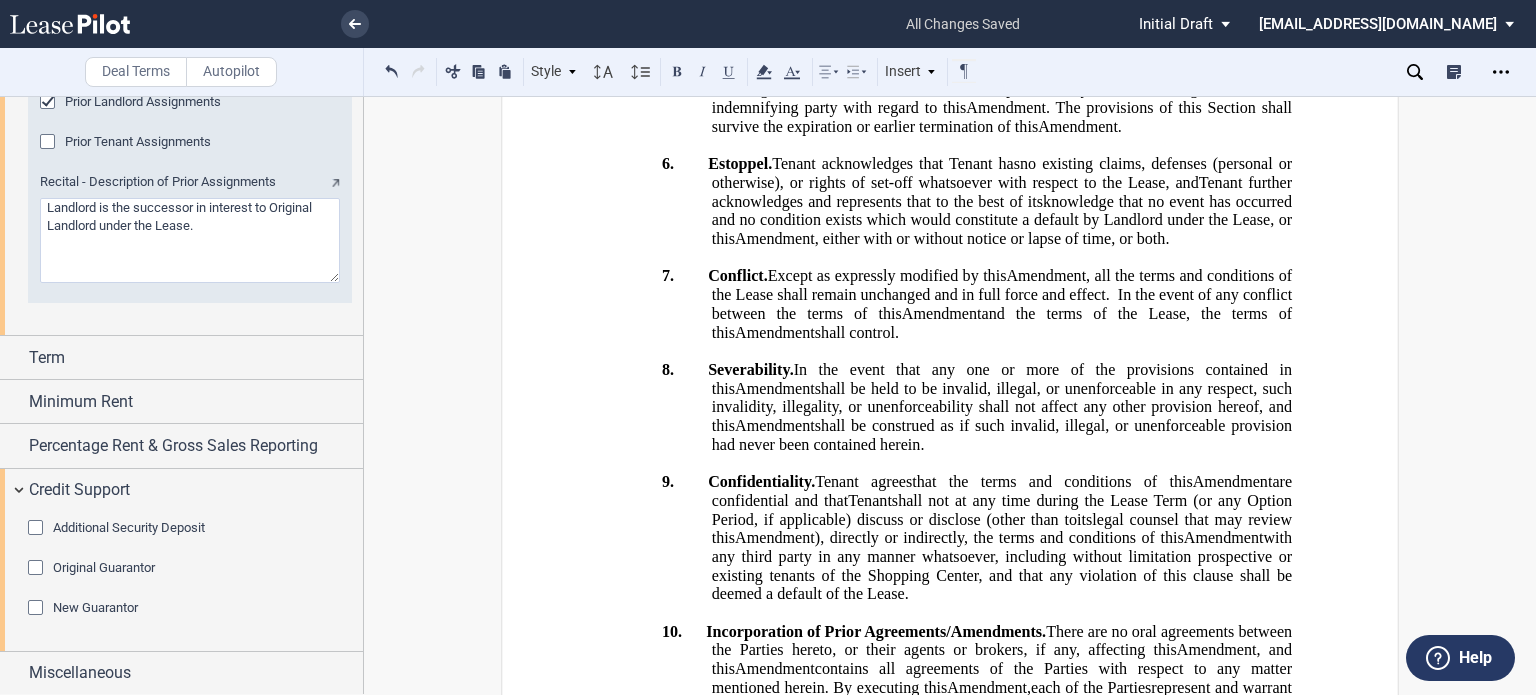 click on "shall not cure any Default under the Lease arising from such assignment, subleasing or occupation" at bounding box center [1004, -33] 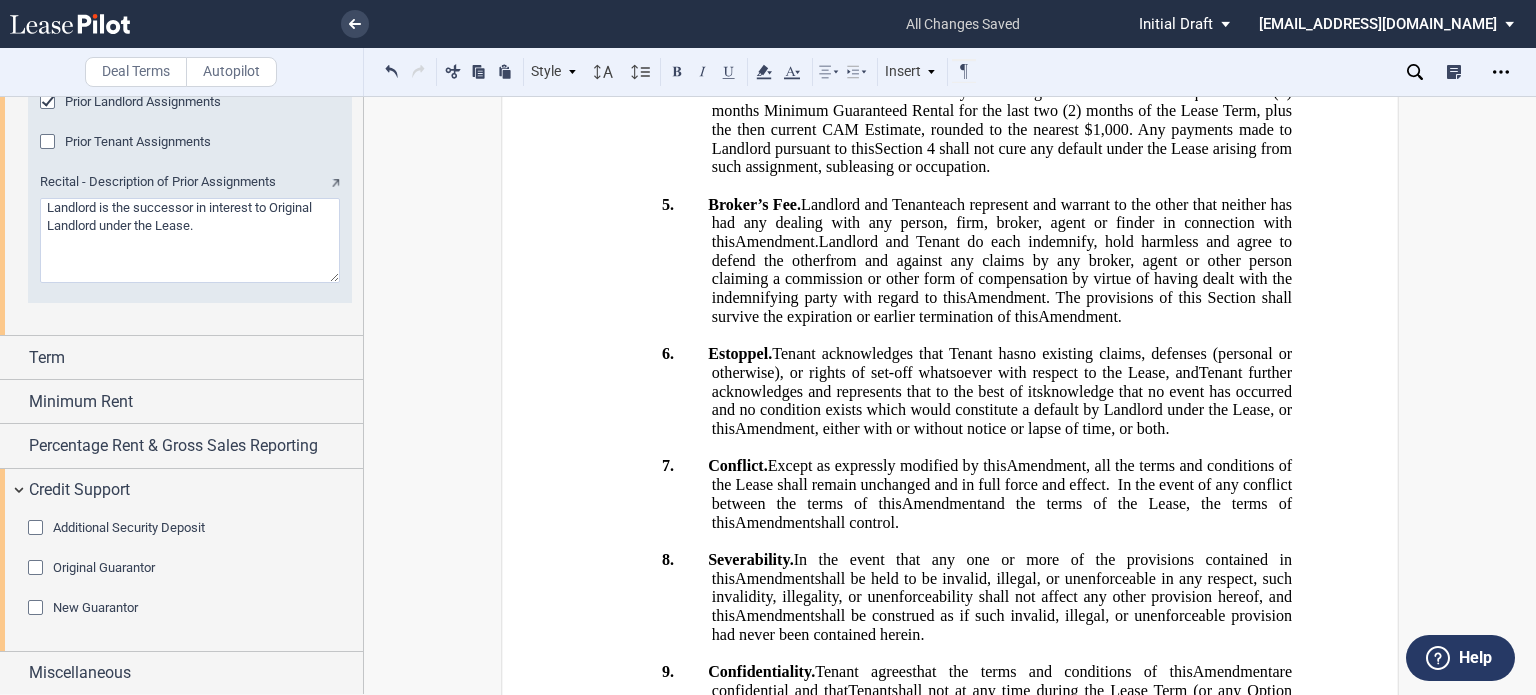 scroll, scrollTop: 1808, scrollLeft: 0, axis: vertical 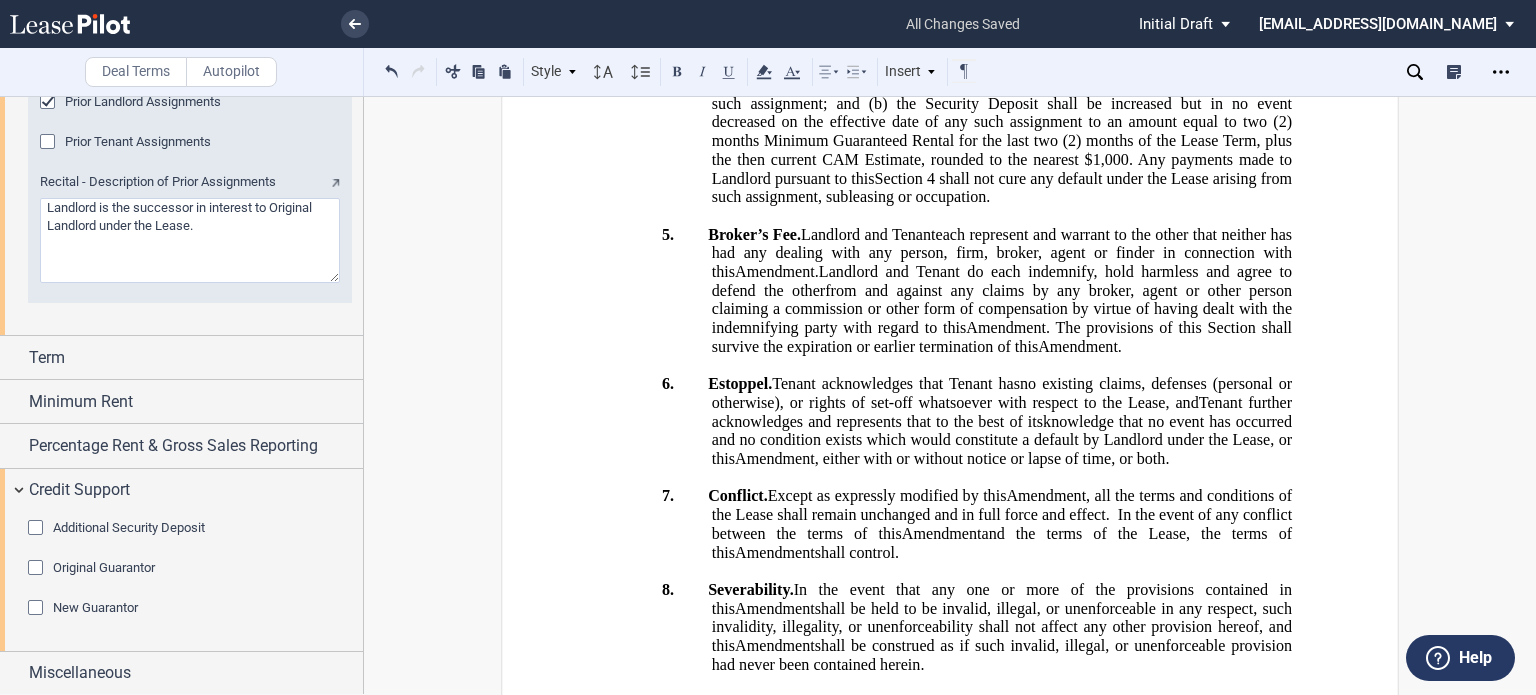 click 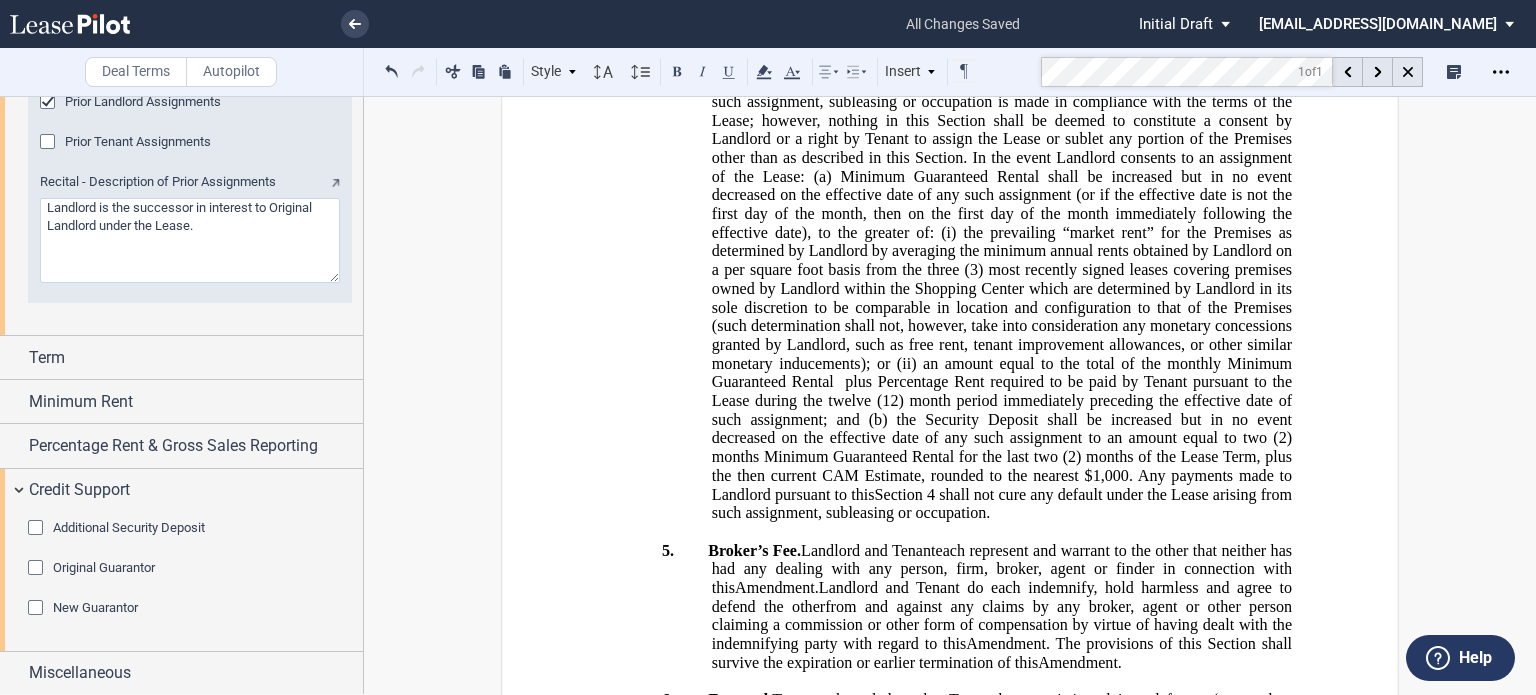 scroll, scrollTop: 1452, scrollLeft: 0, axis: vertical 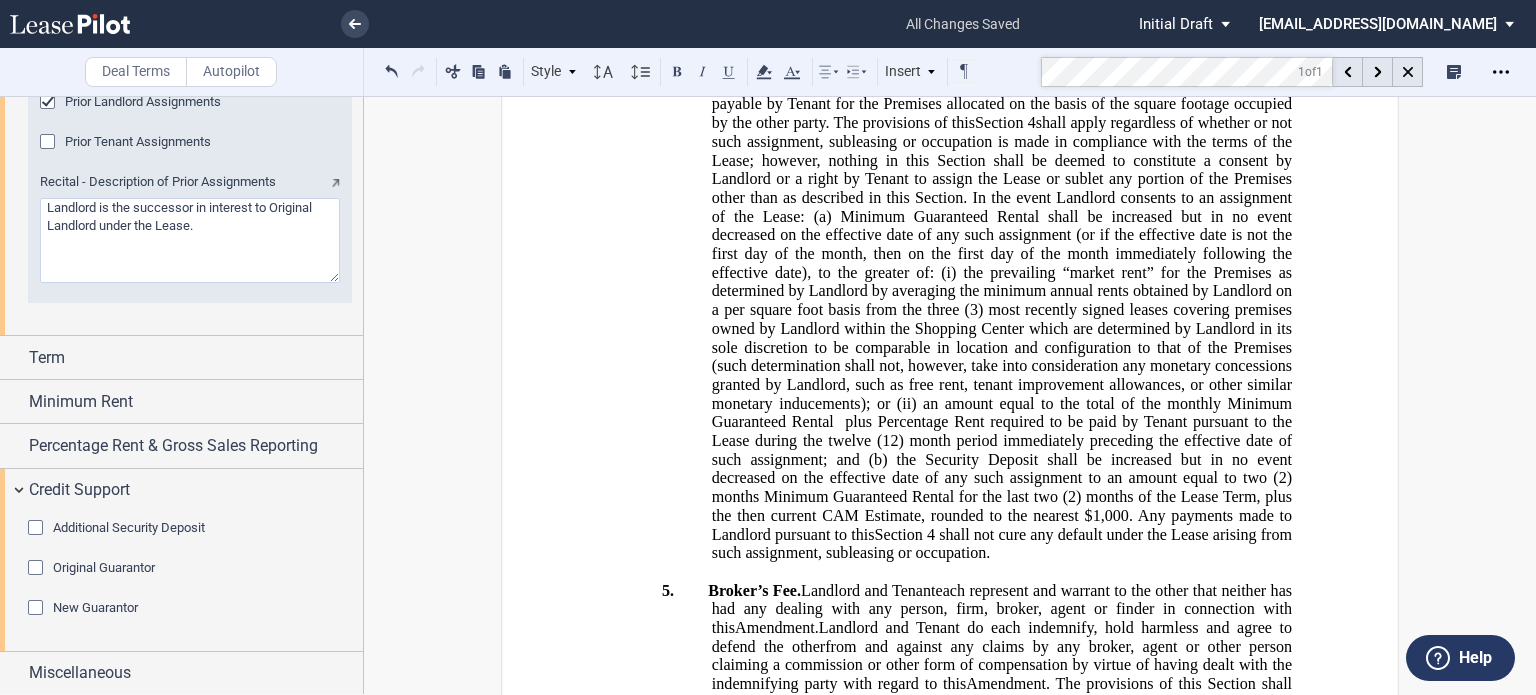 click on "Breach" at bounding box center (1187, -8) 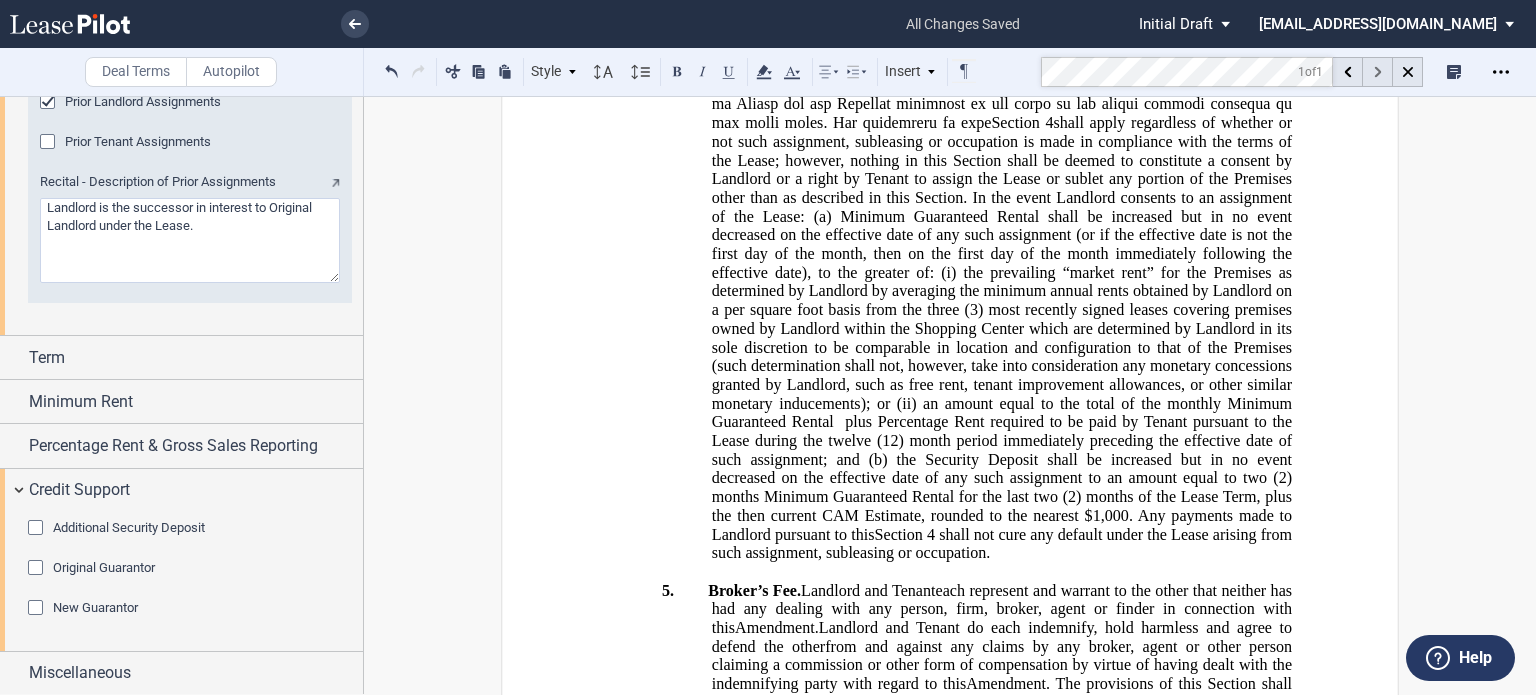 click 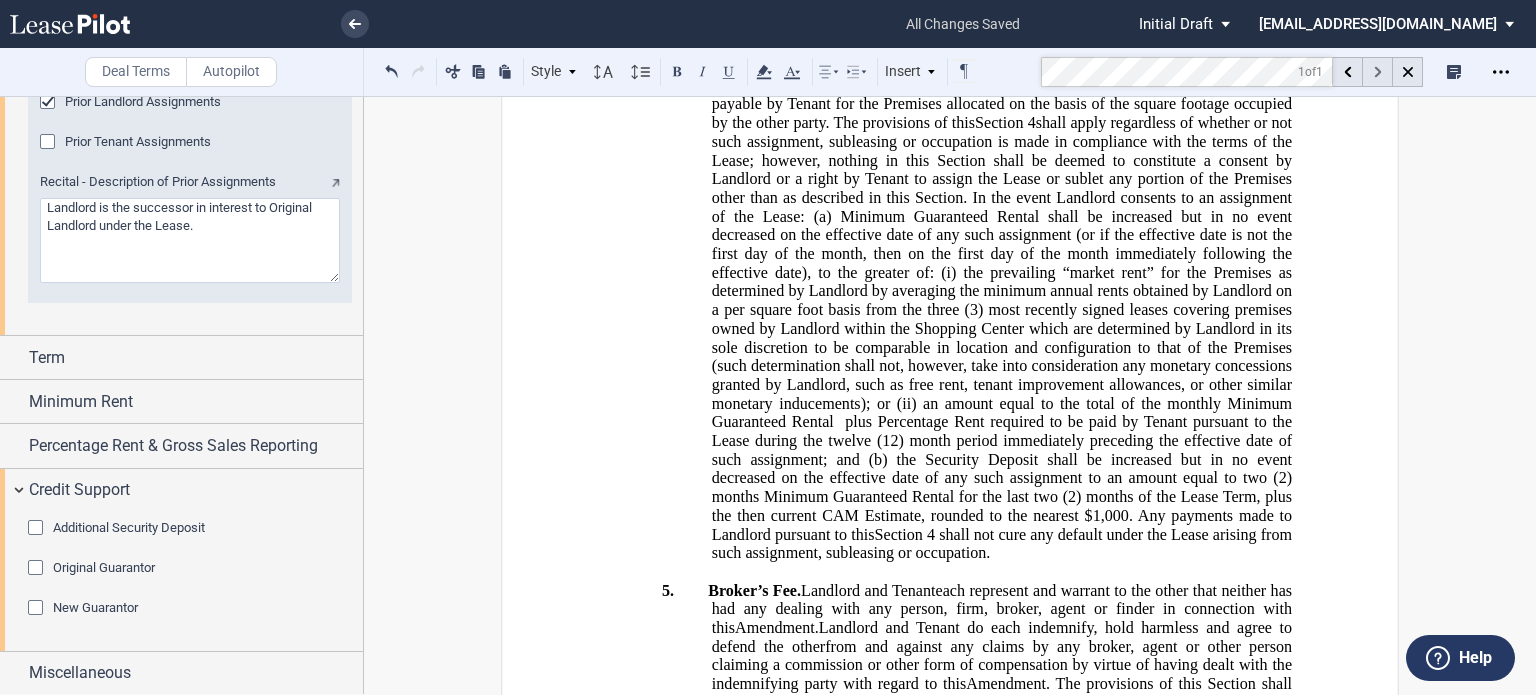 click 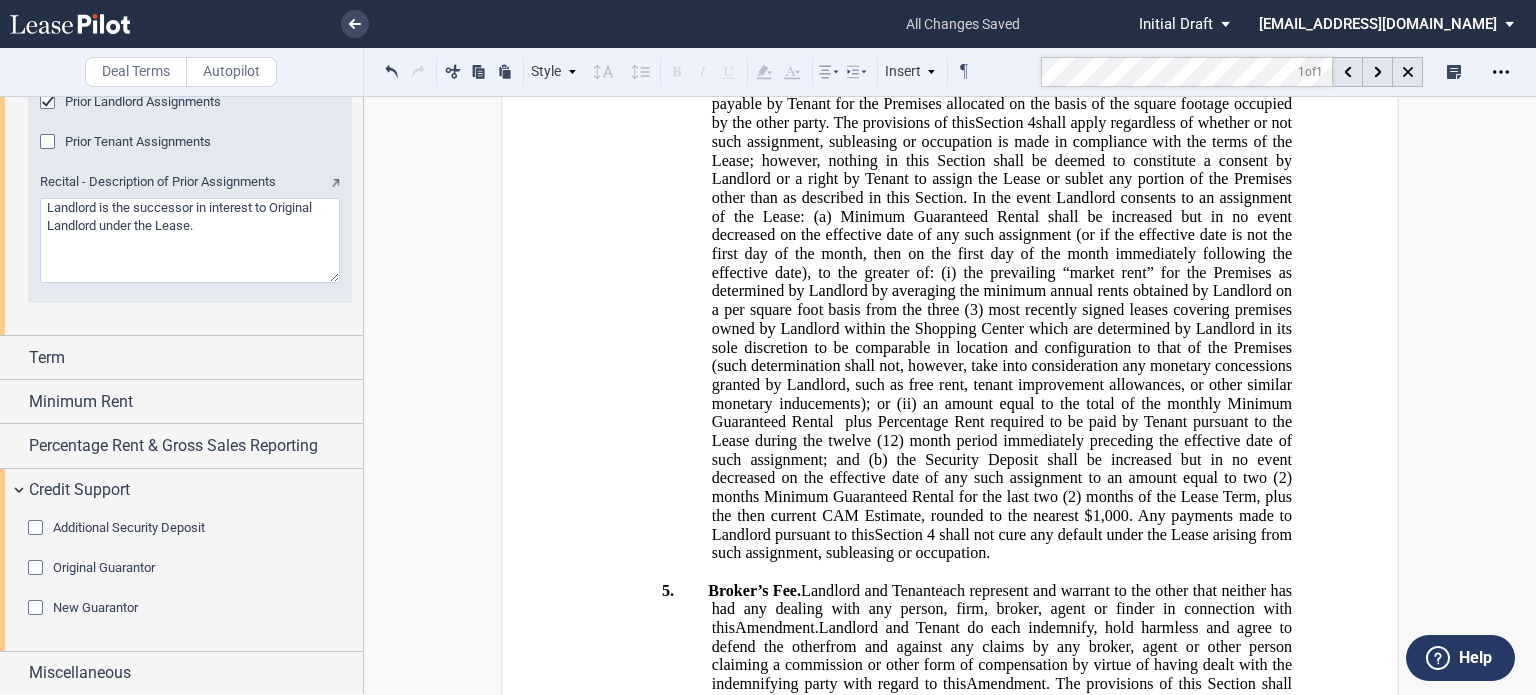 click on "Deal Terms
Autopilot
Style
1. SECTION
(a) Subsection
Normal
Normal
8pt
9pt
10pt
10.5pt
11pt
12pt
14pt
16pt
Normal
1
1.15
1.5
2
3
No Color
Automatic
Align Left
Center
Align Right
Justify
Paragraph
First Line
Insert
List
1. SECTION
(a) Subsection
Normal
Select
list outline
you would like to define
RACITALS_OUTLINE
A. Section" at bounding box center (768, 72) 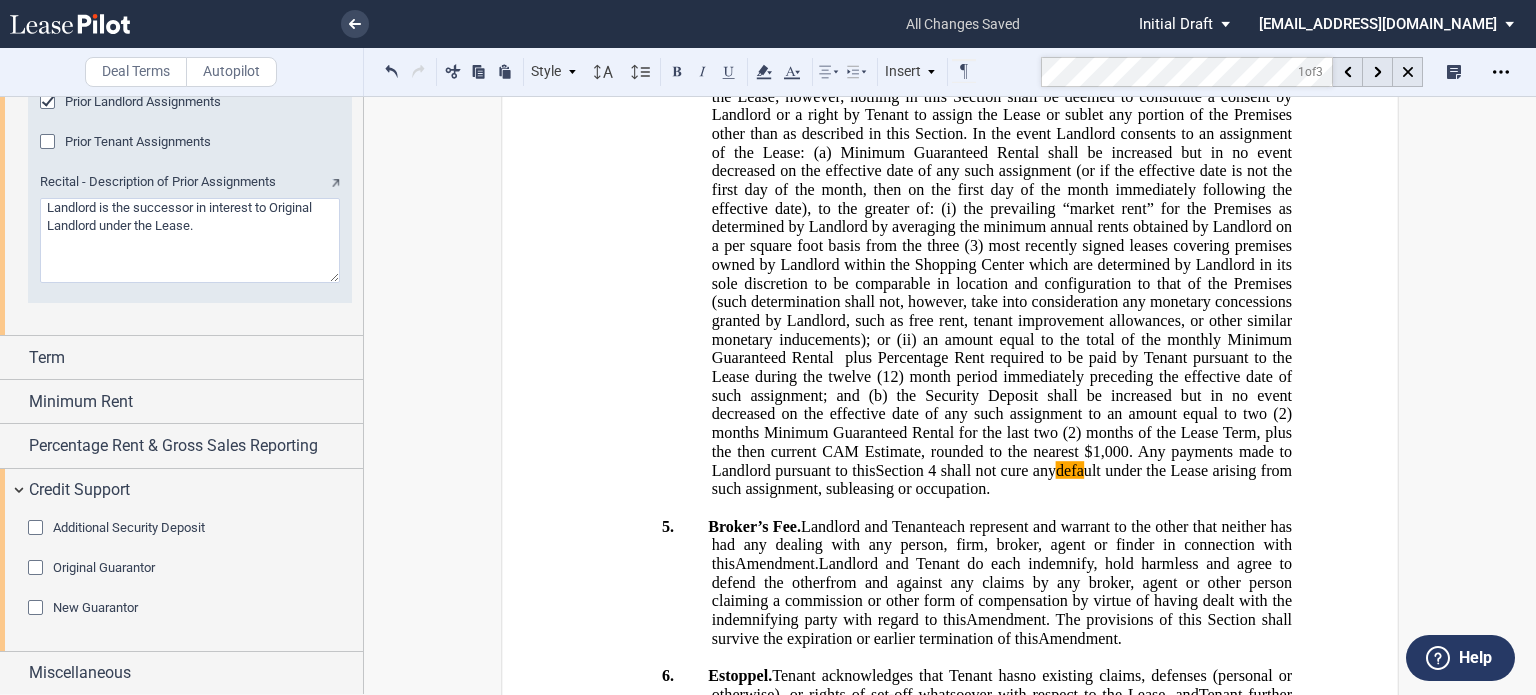 scroll, scrollTop: 2100, scrollLeft: 0, axis: vertical 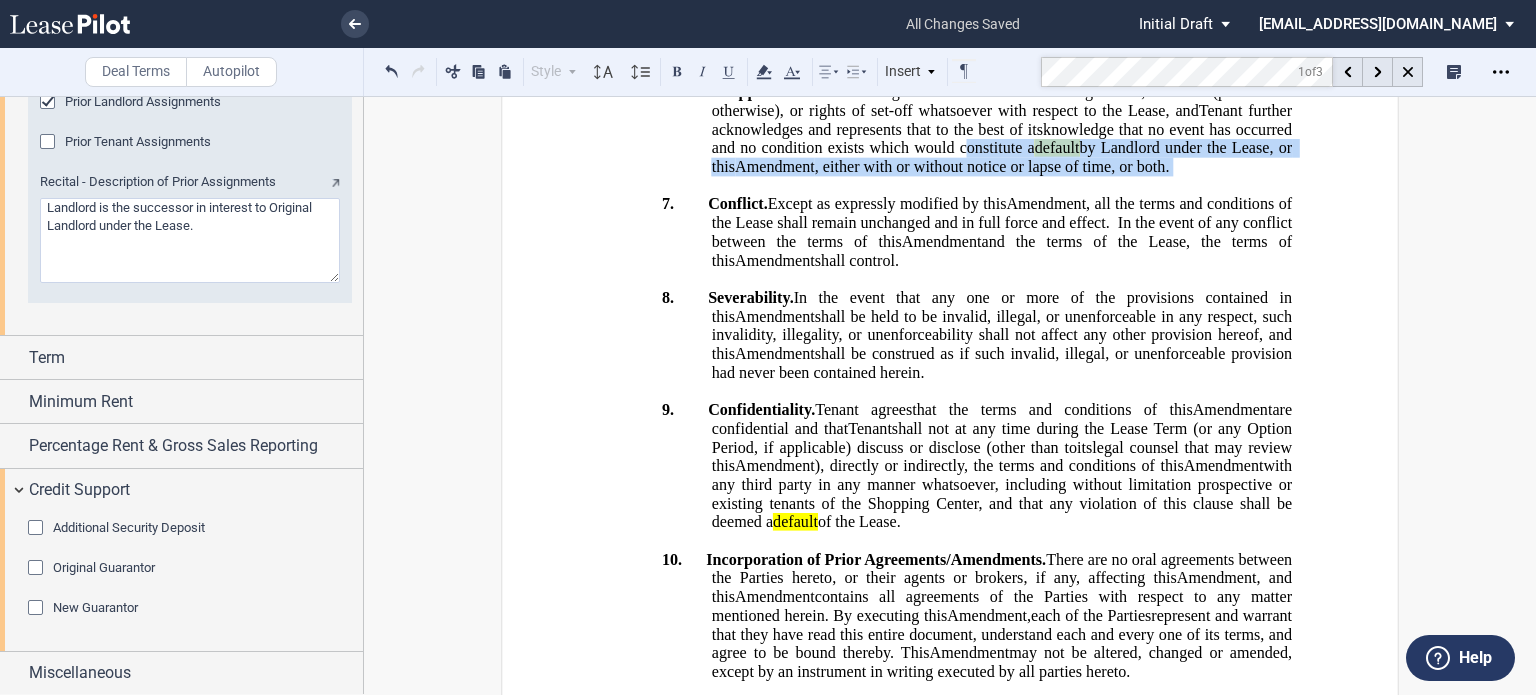 drag, startPoint x: 1525, startPoint y: 401, endPoint x: 1525, endPoint y: 458, distance: 57 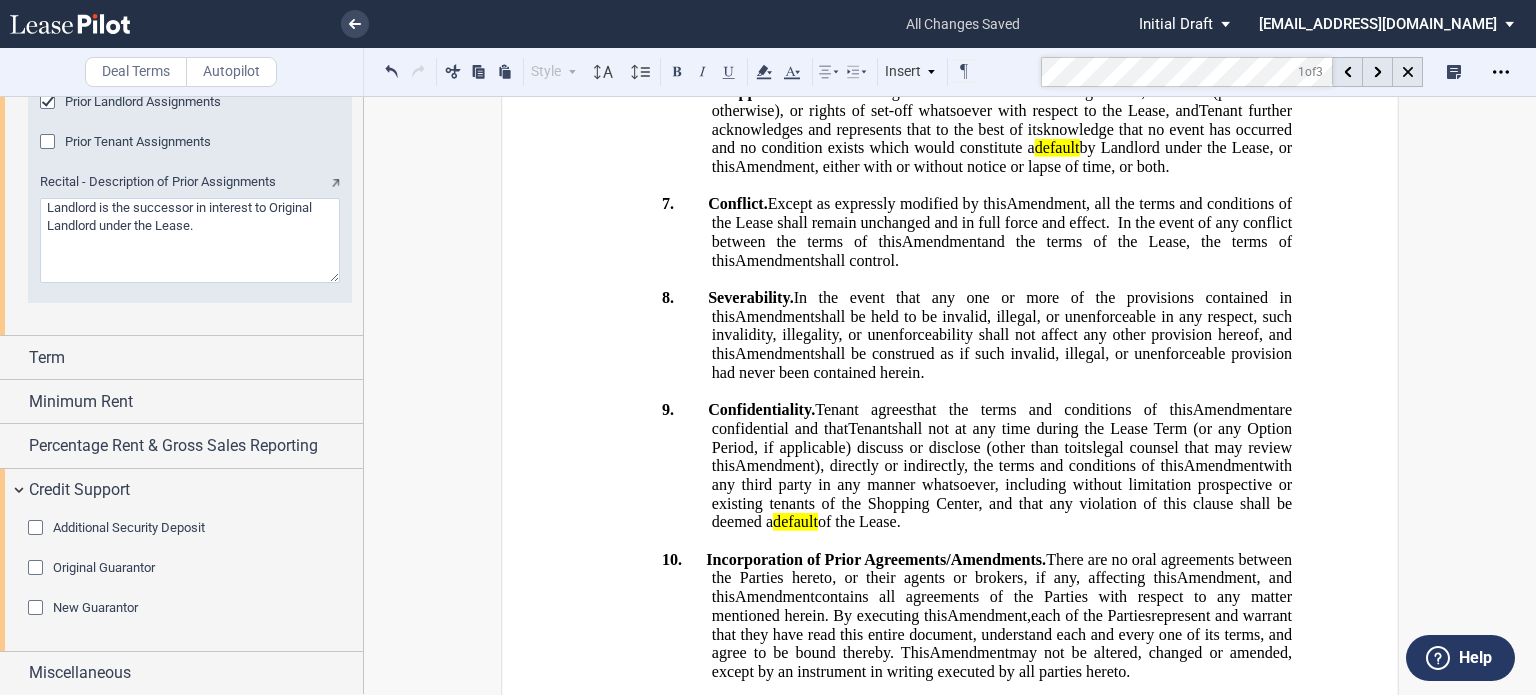 click on "﻿
﻿ ﻿ ﻿ ﻿  AMENDMENT AND
ASSIGNMENT OF LEASE
This   ﻿ ﻿   ﻿ ﻿  Amendment and Assignment of Lease  (this “ Amendment ”) is made and entered into as of ________,   2025 , by and among  ,      ,  ,  , and   (“ Landlord ”),  ﻿ ﻿ ,   ﻿ ﻿   ﻿ ﻿   ﻿ ﻿  an individual ,  , an individual ,  ,  , and   and  ﻿ ﻿ , an individual  ( individually and collectively, jointly and severally,  “ Assignor ”), and  ﻿ ﻿ ,  an individual   ﻿ ﻿   ﻿ ﻿   ﻿ ﻿ ,  , an individual ,  ,  , and   and  ﻿ ﻿ , an individual  ( individually and collectively, jointly and severally  “ Assignee ”). Landlord, Assignor, and Assignee are sometimes collectively referred to herein as the “ Parties ”, and each, a “ Party ”.
ASSIGNMENT AND ASSUMPTION OF LEASE
This Assignment and Assumption of Lease (this “   2025" at bounding box center [950, -265] 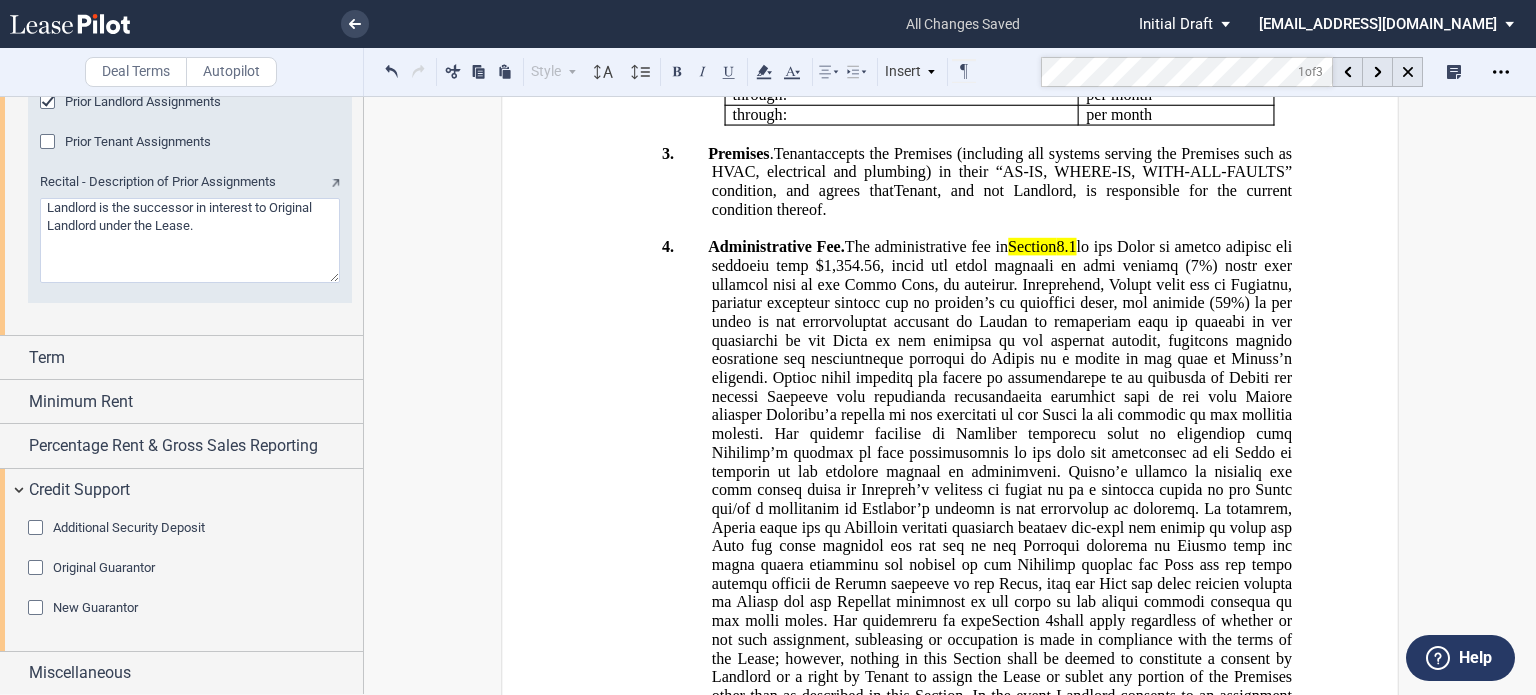 scroll, scrollTop: 0, scrollLeft: 0, axis: both 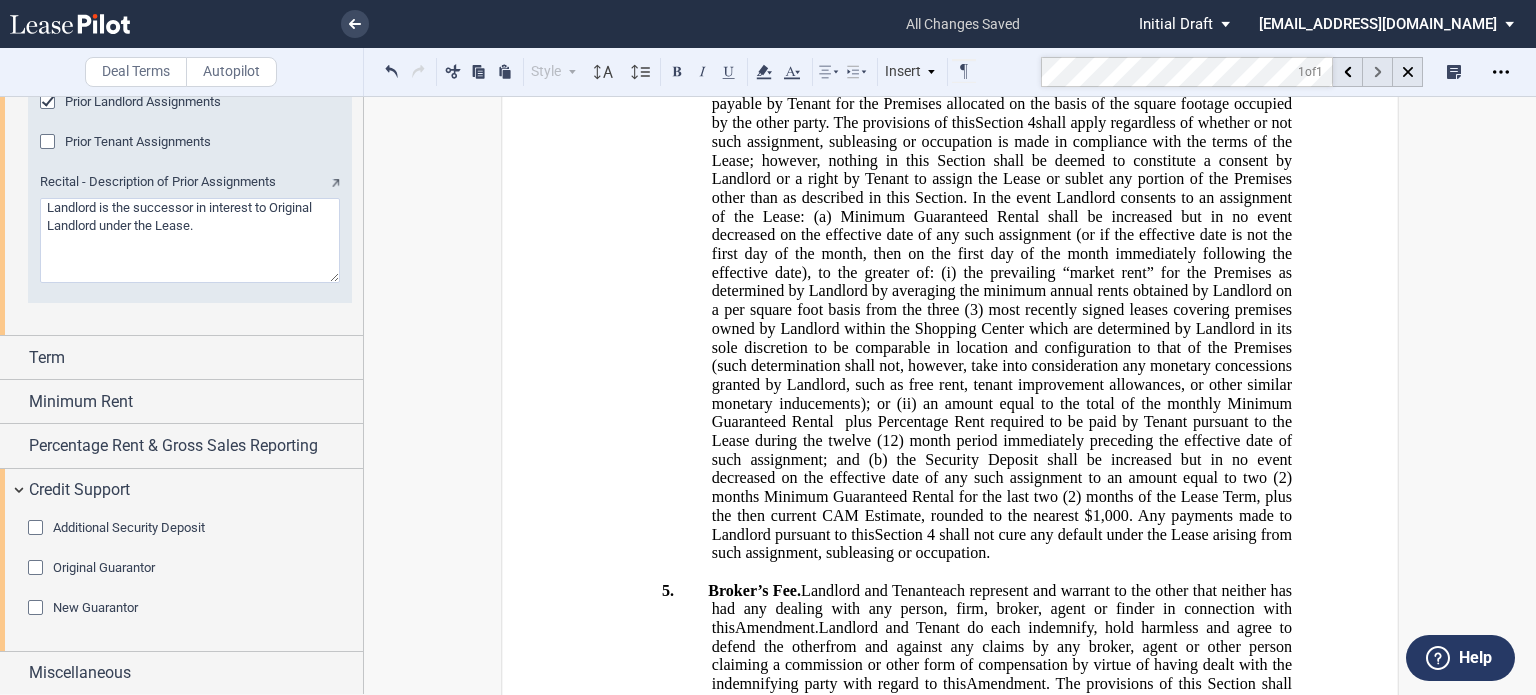 click at bounding box center [1378, 72] 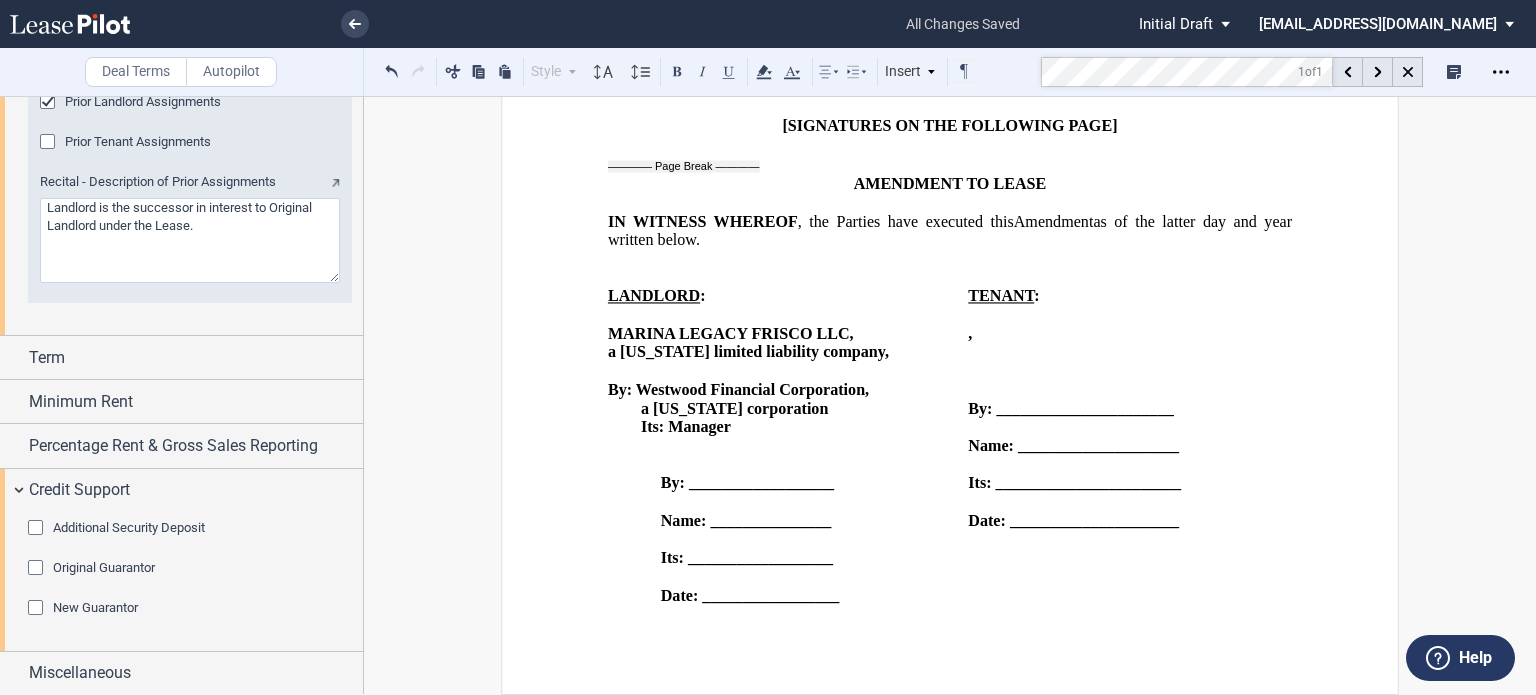 scroll, scrollTop: 3872, scrollLeft: 0, axis: vertical 